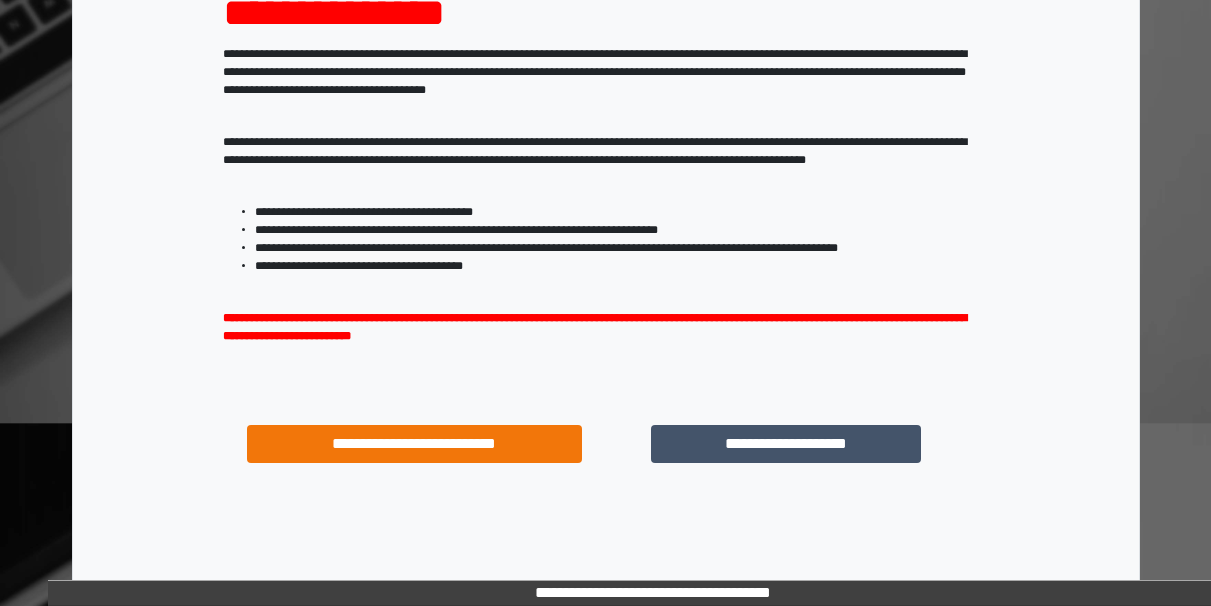 scroll, scrollTop: 267, scrollLeft: 0, axis: vertical 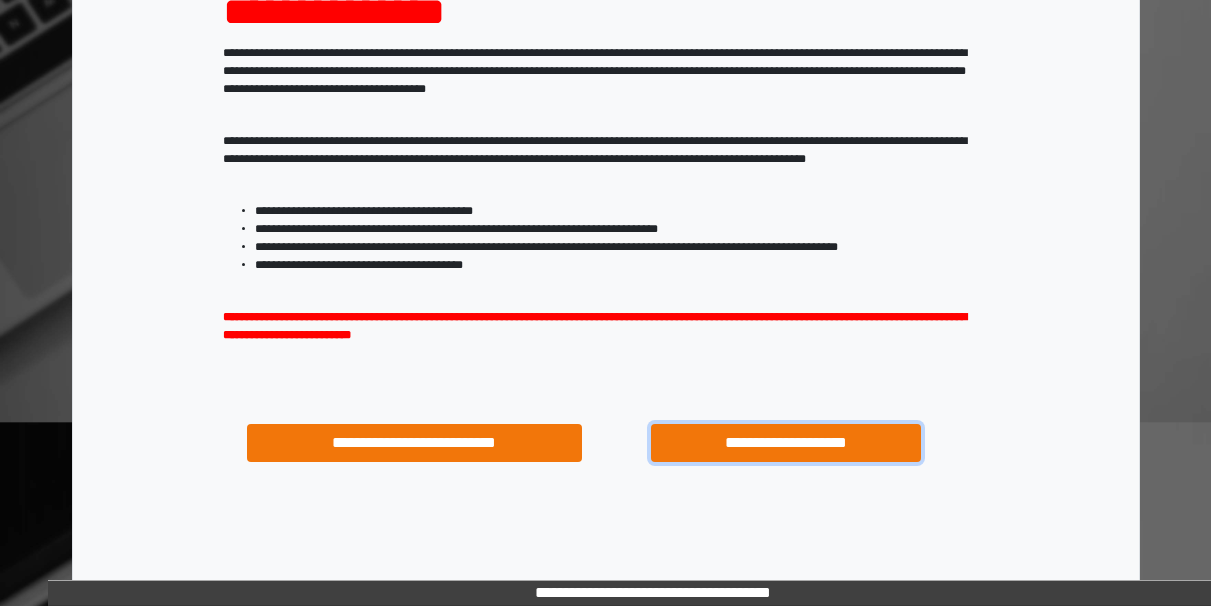 click on "**********" at bounding box center [785, 443] 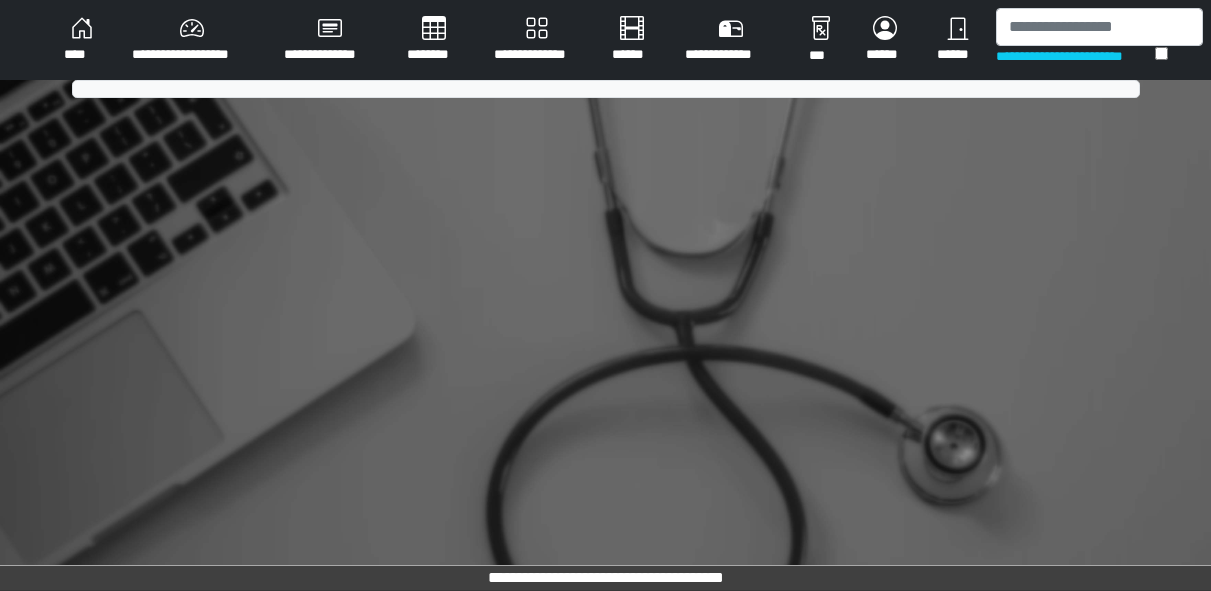 scroll, scrollTop: 0, scrollLeft: 0, axis: both 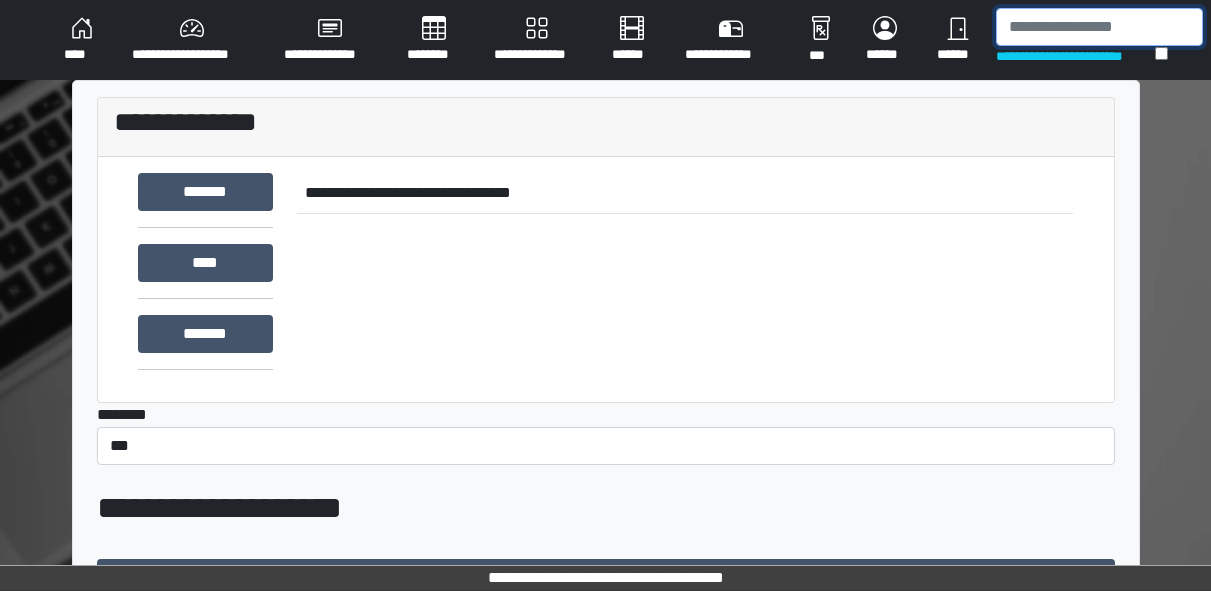 click at bounding box center [1099, 27] 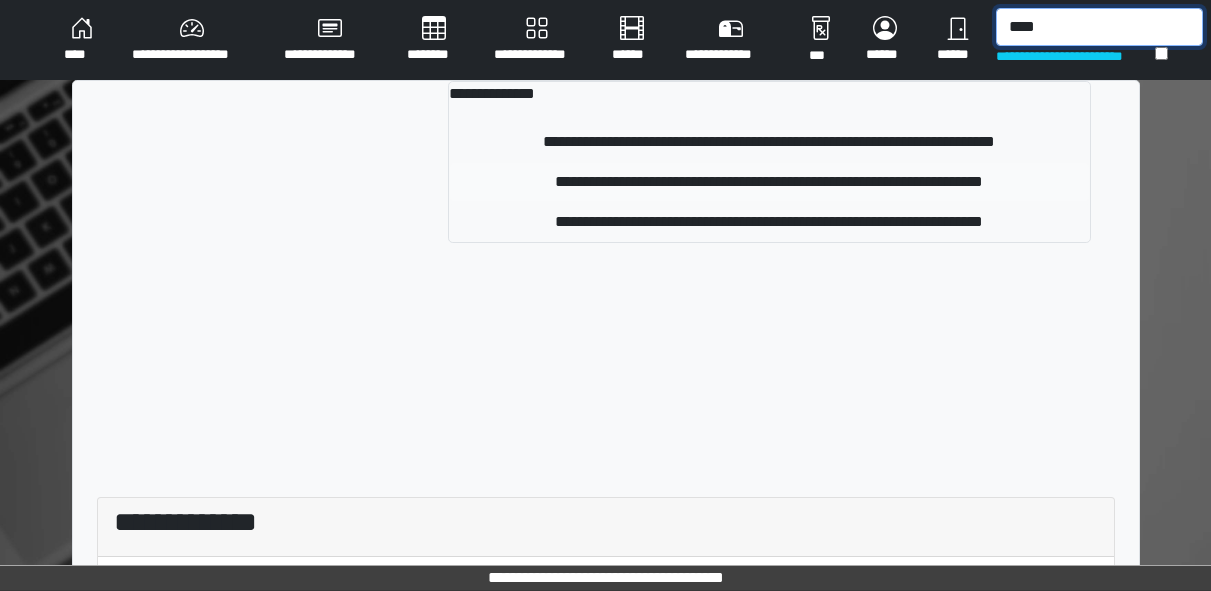 type on "****" 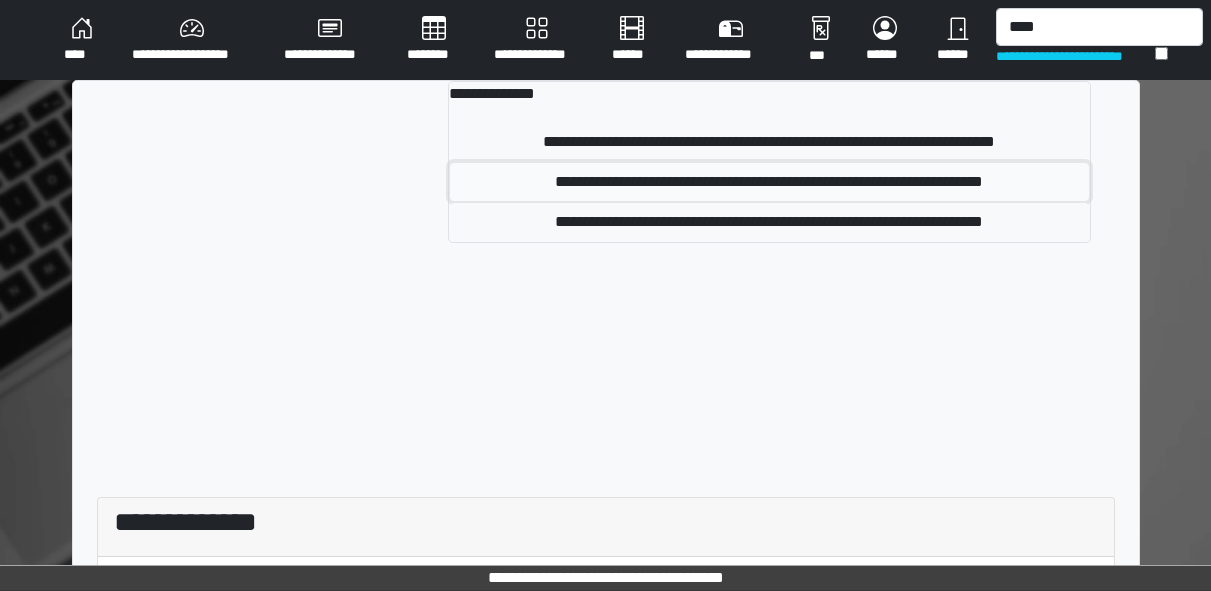 click on "**********" at bounding box center [769, 182] 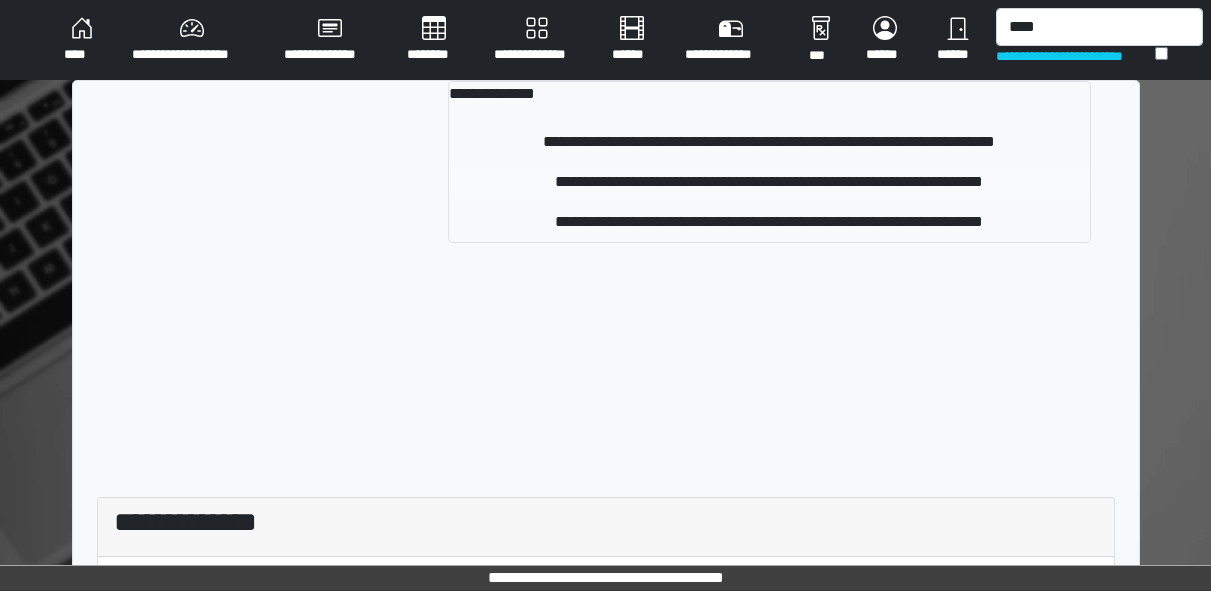 type 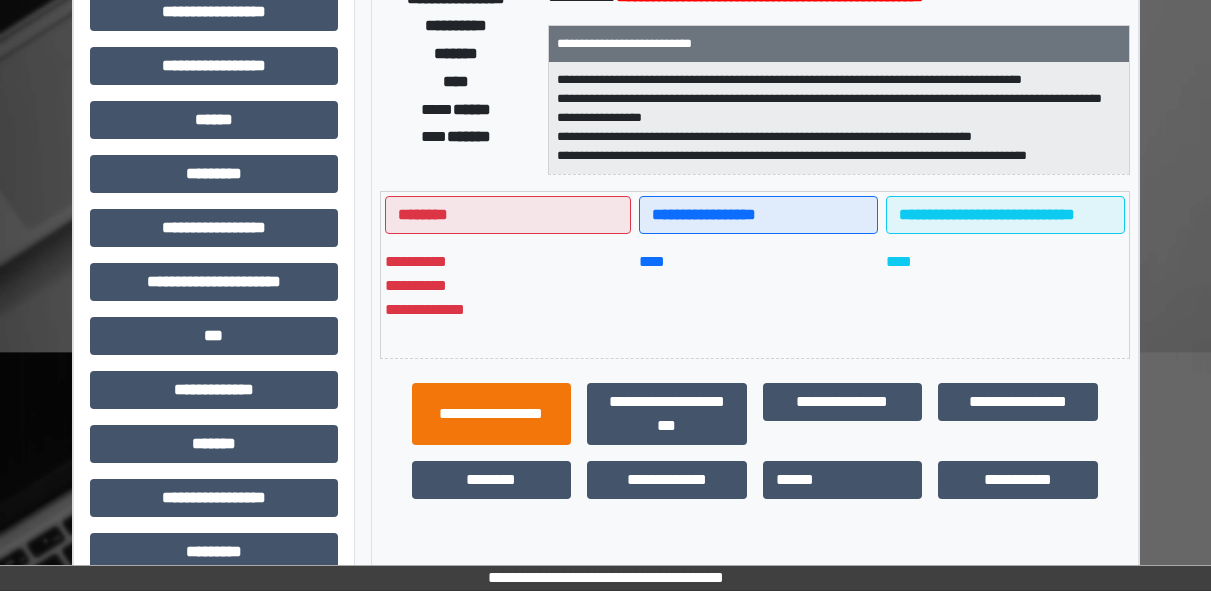 scroll, scrollTop: 338, scrollLeft: 0, axis: vertical 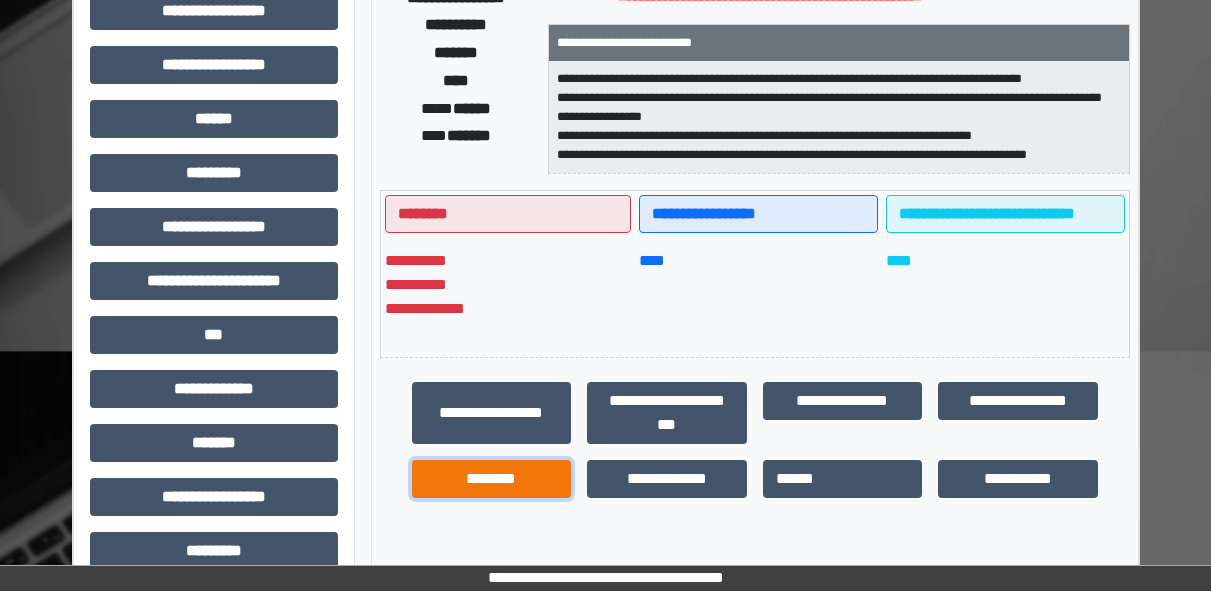 click on "********" at bounding box center [492, 479] 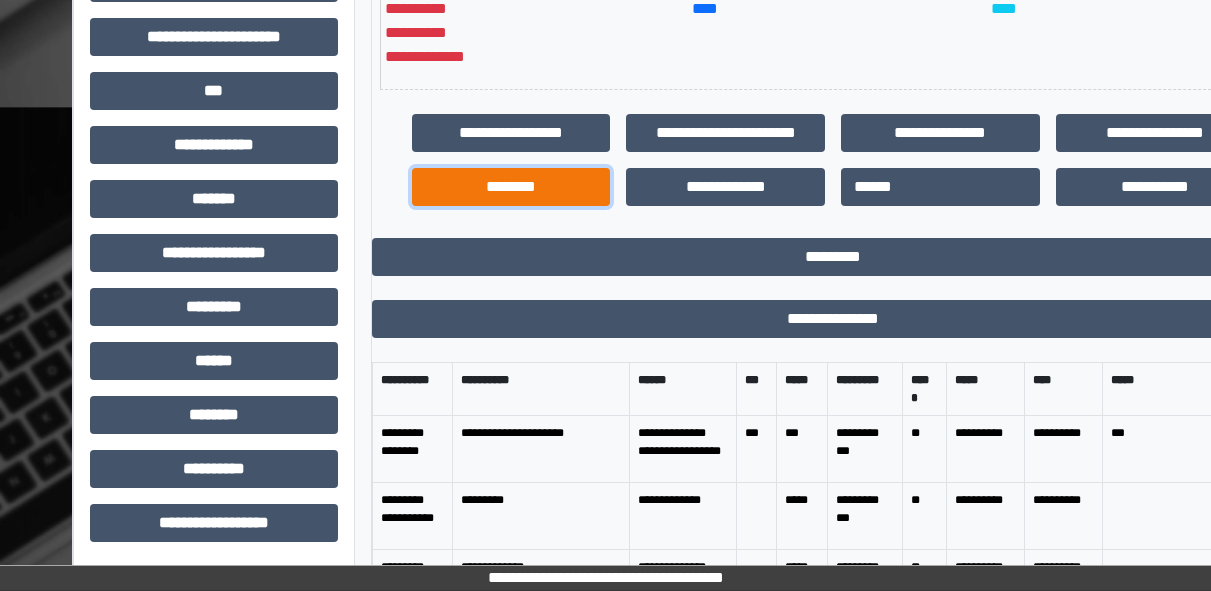 scroll, scrollTop: 586, scrollLeft: 0, axis: vertical 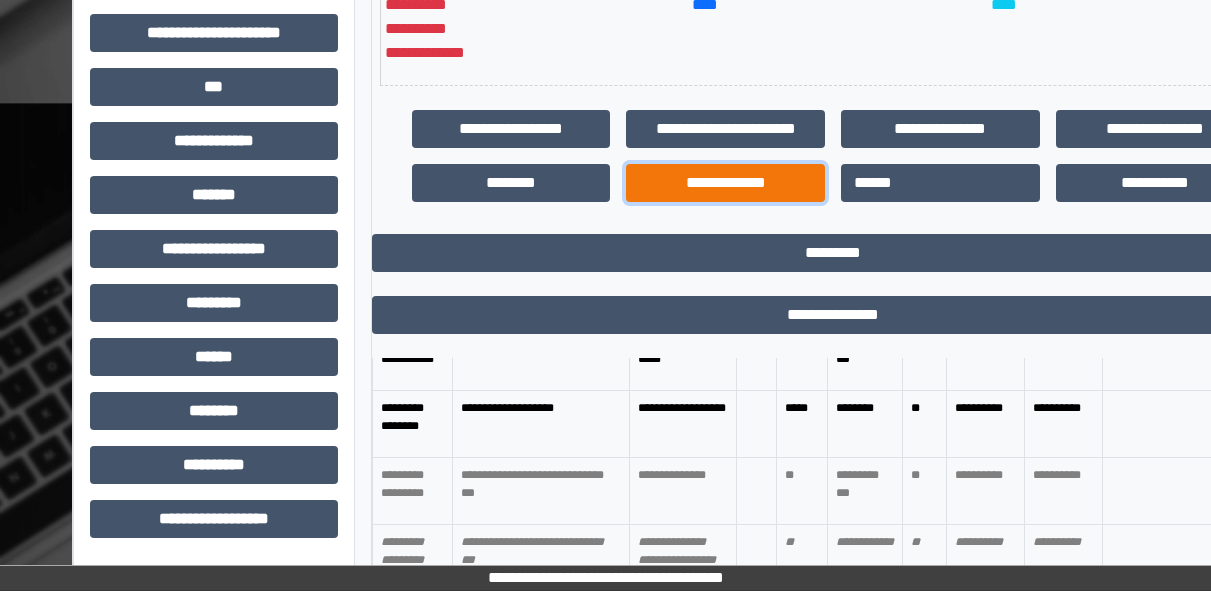 click on "**********" at bounding box center [725, 183] 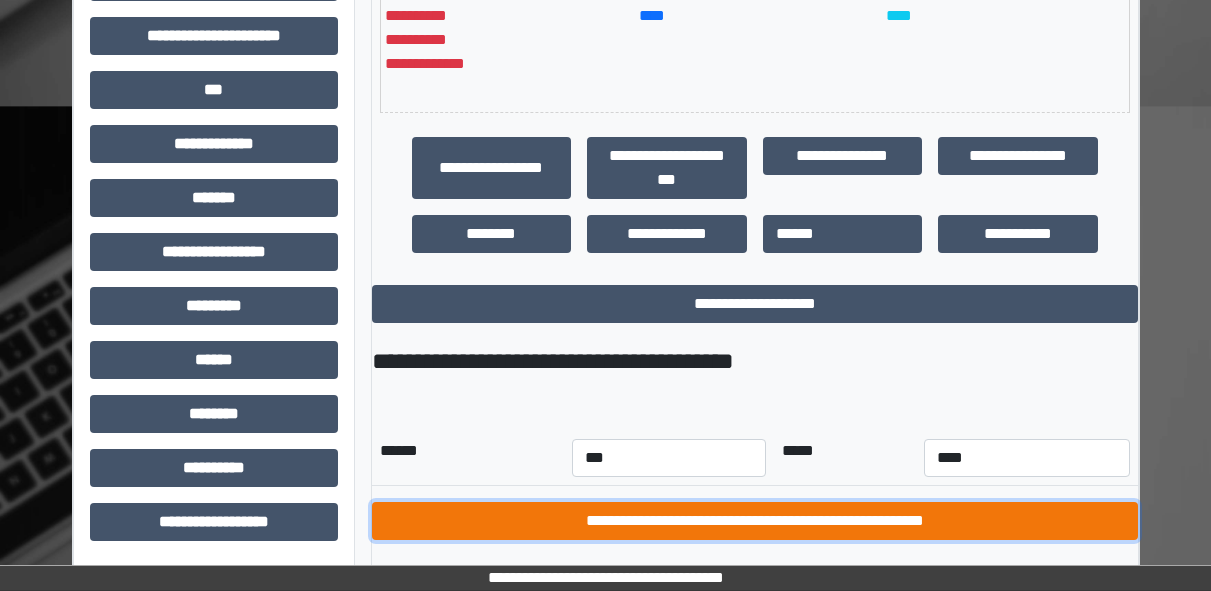 click on "**********" at bounding box center (755, 521) 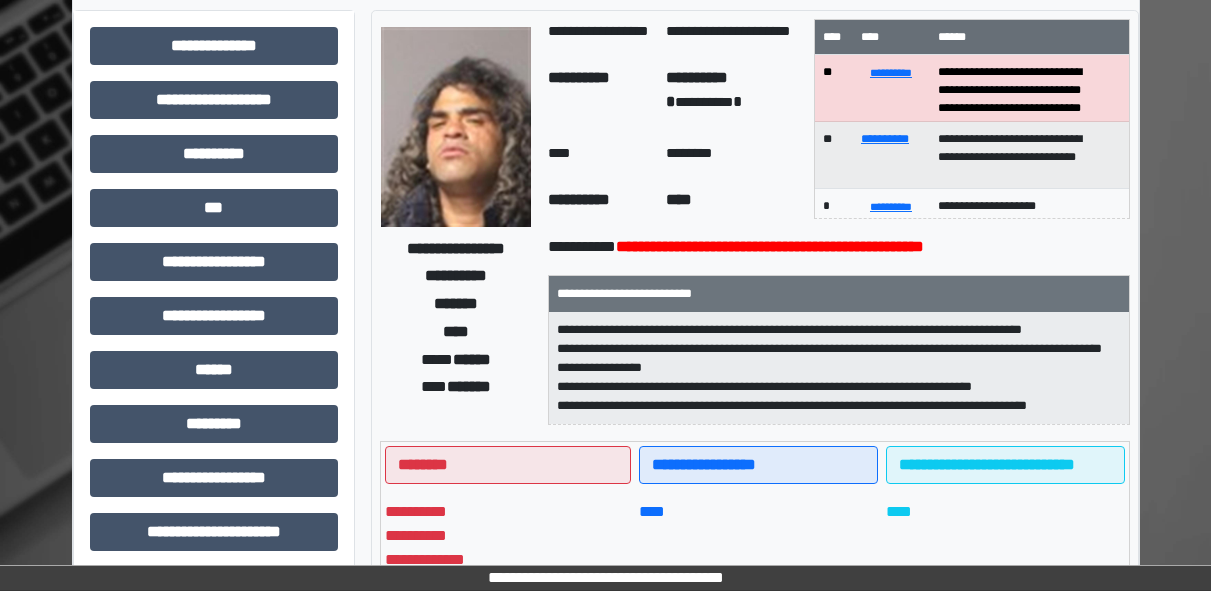 scroll, scrollTop: 86, scrollLeft: 0, axis: vertical 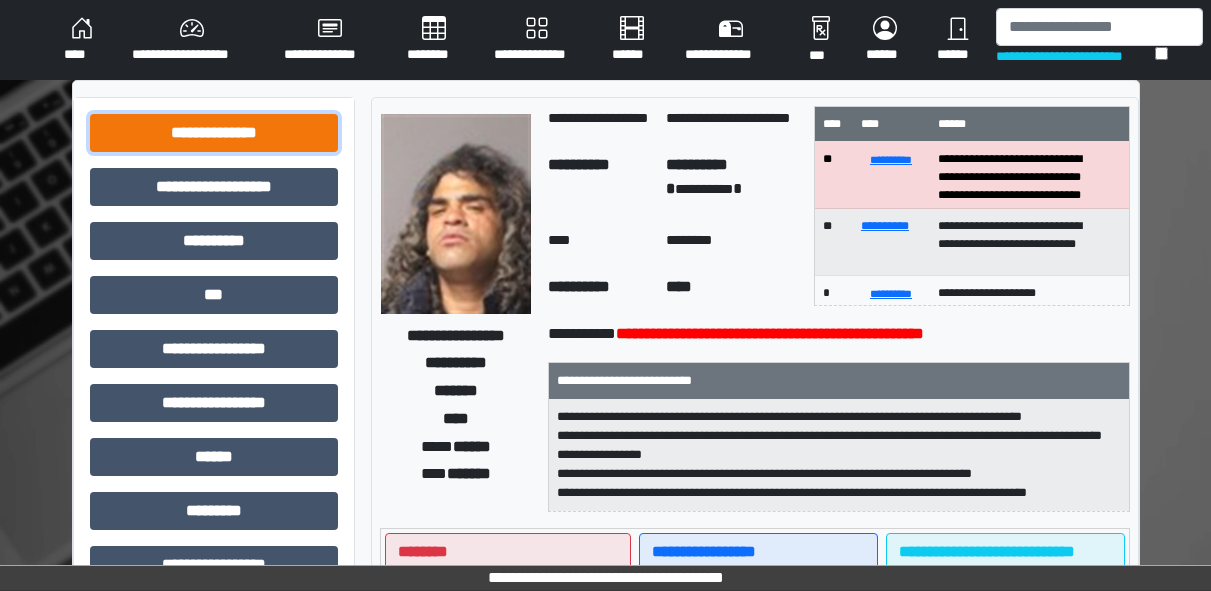 click on "**********" at bounding box center (214, 133) 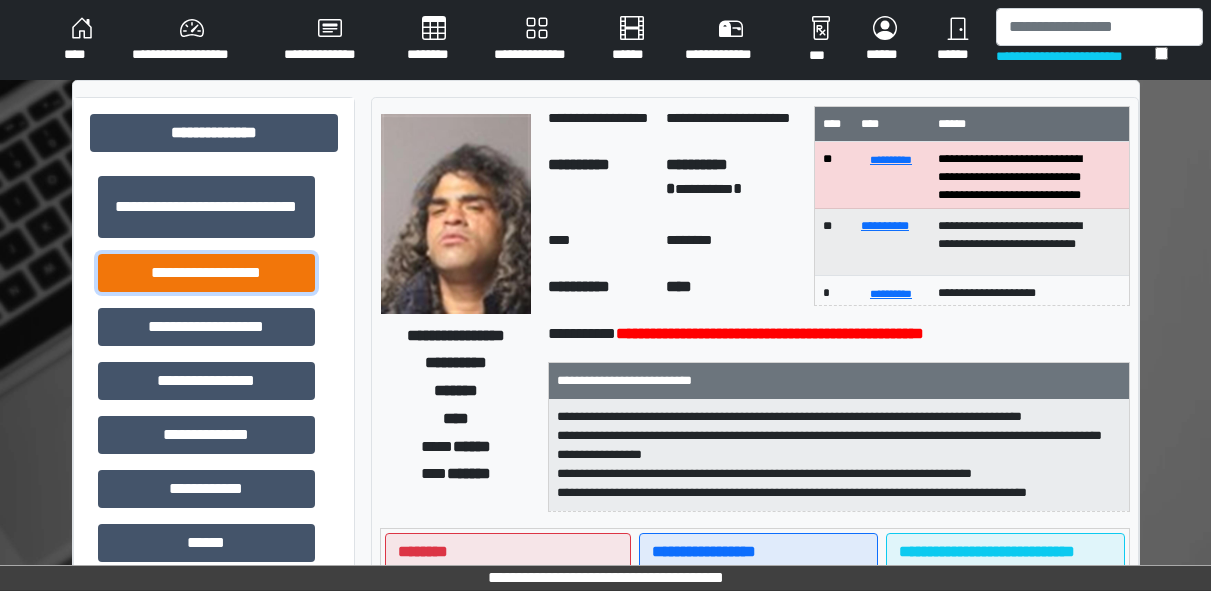 click on "**********" at bounding box center (206, 273) 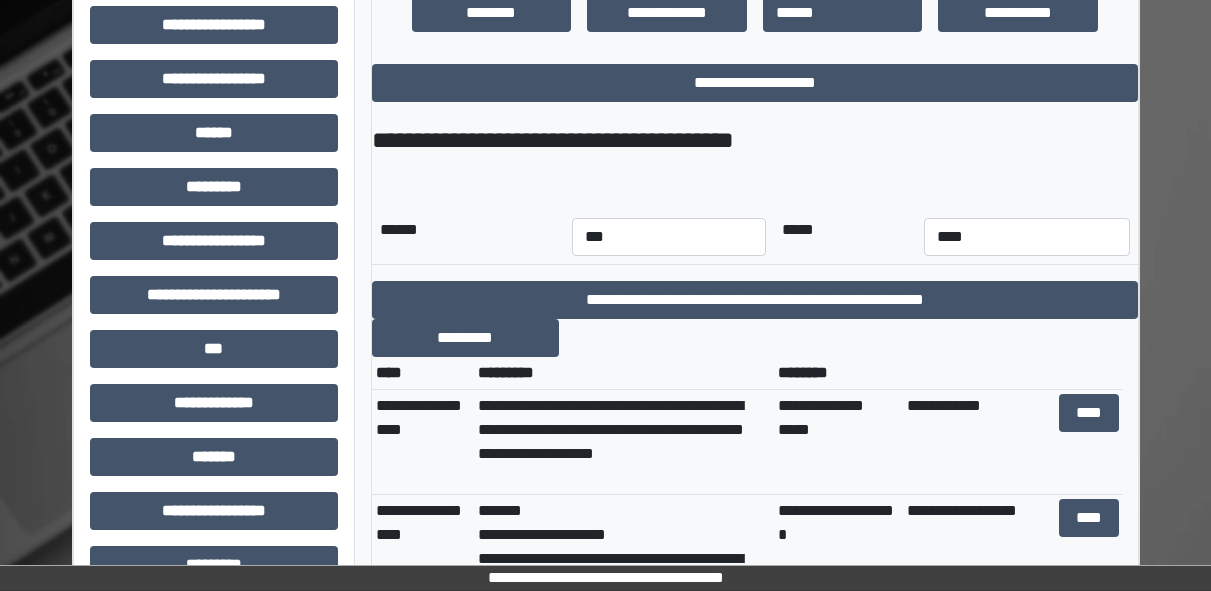 scroll, scrollTop: 809, scrollLeft: 0, axis: vertical 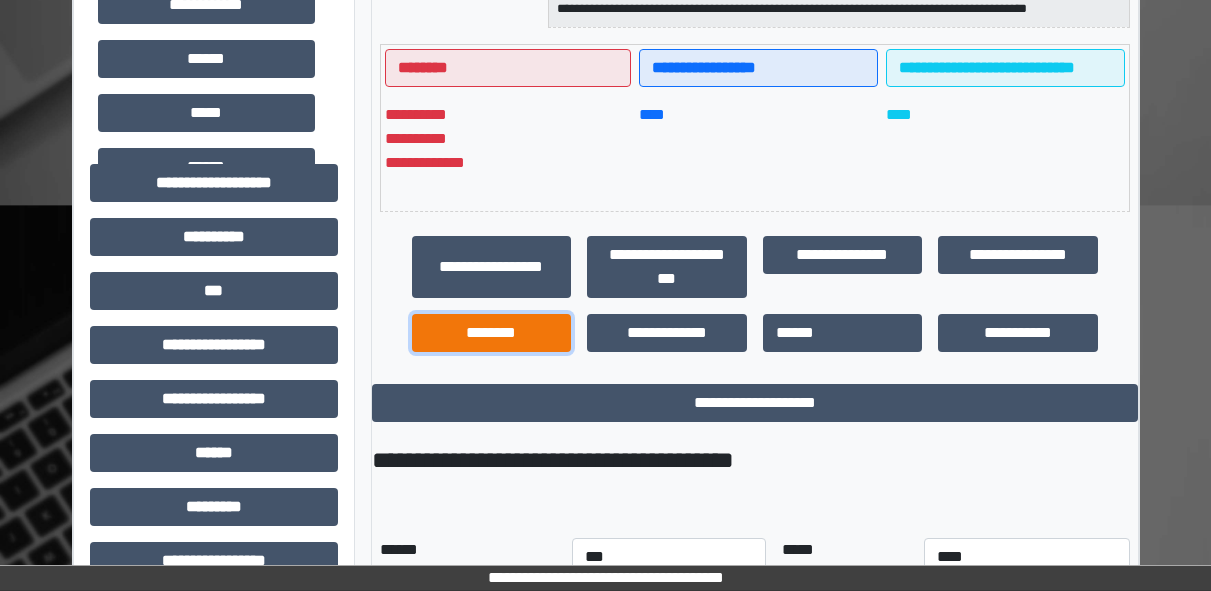 click on "********" at bounding box center [492, 333] 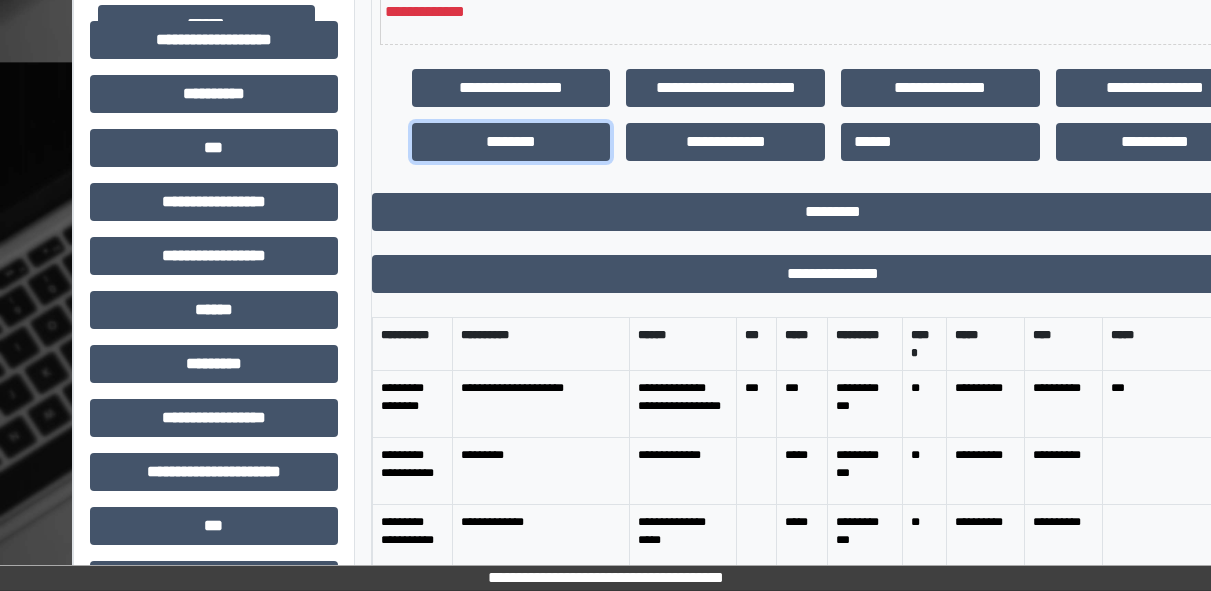 scroll, scrollTop: 631, scrollLeft: 0, axis: vertical 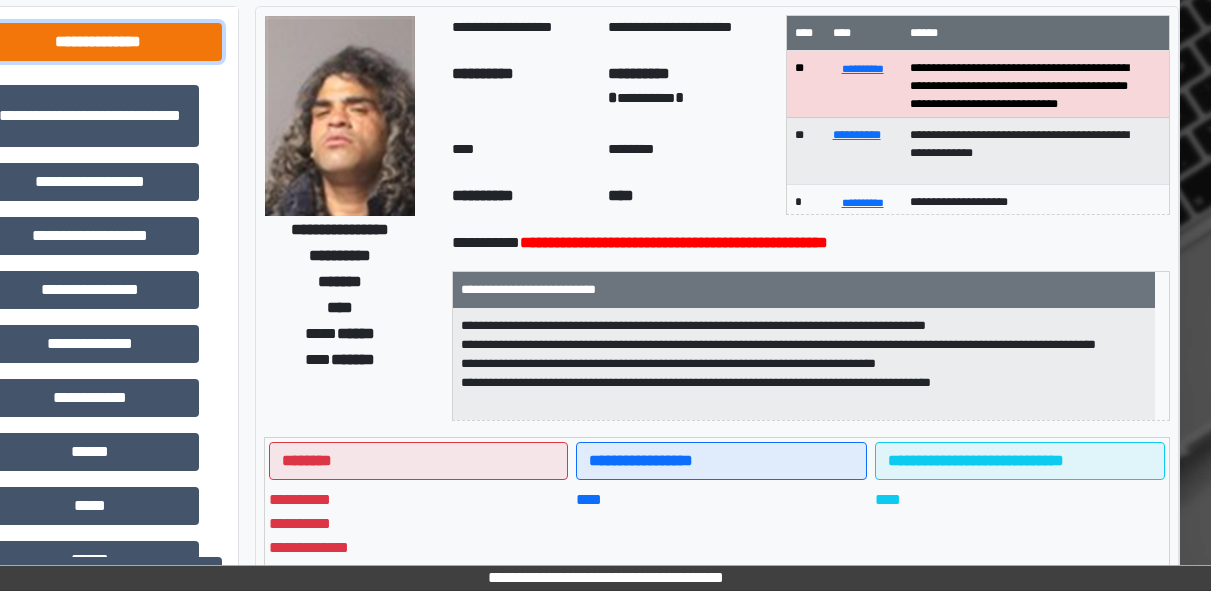 click on "**********" at bounding box center [98, 42] 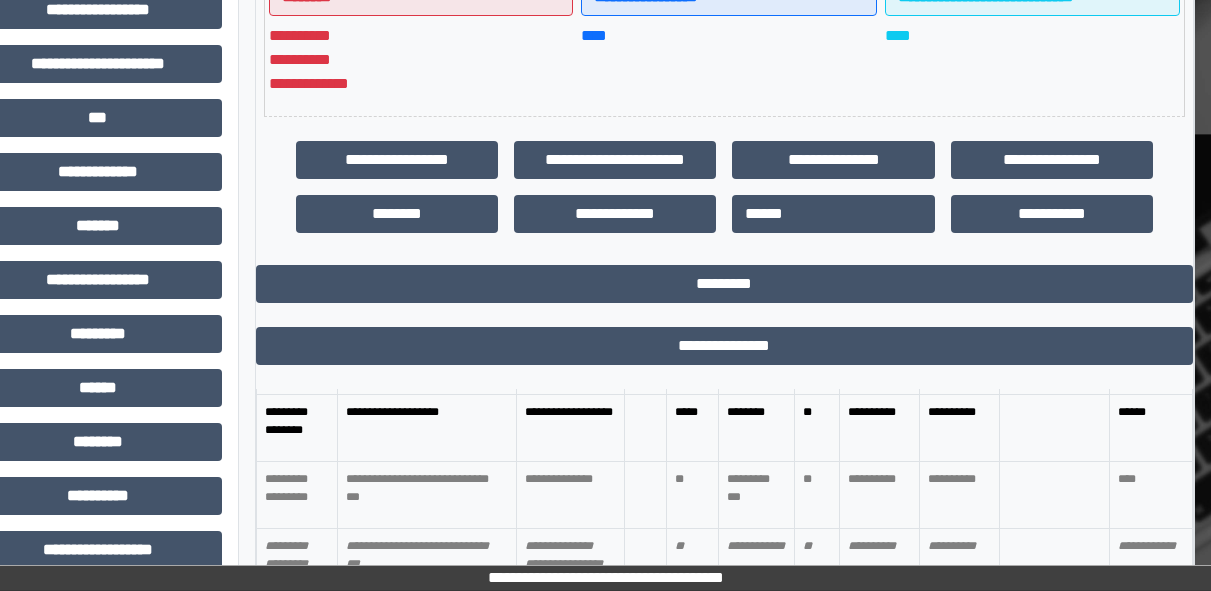 scroll, scrollTop: 603, scrollLeft: 116, axis: both 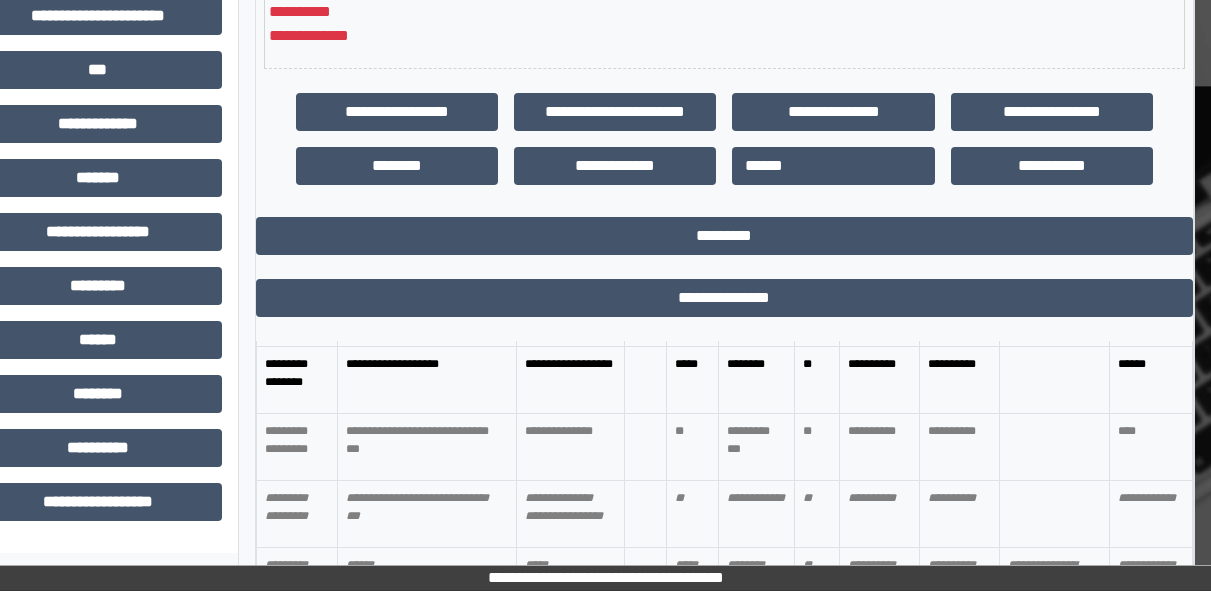 click on "**********" at bounding box center (426, 446) 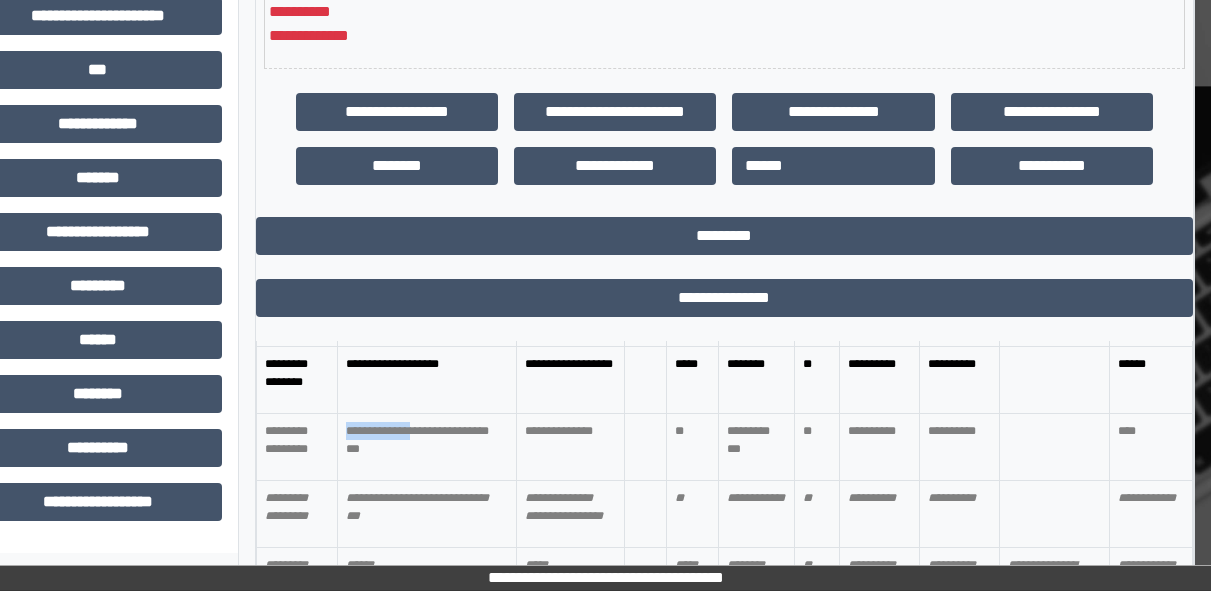 click on "**********" at bounding box center [426, 446] 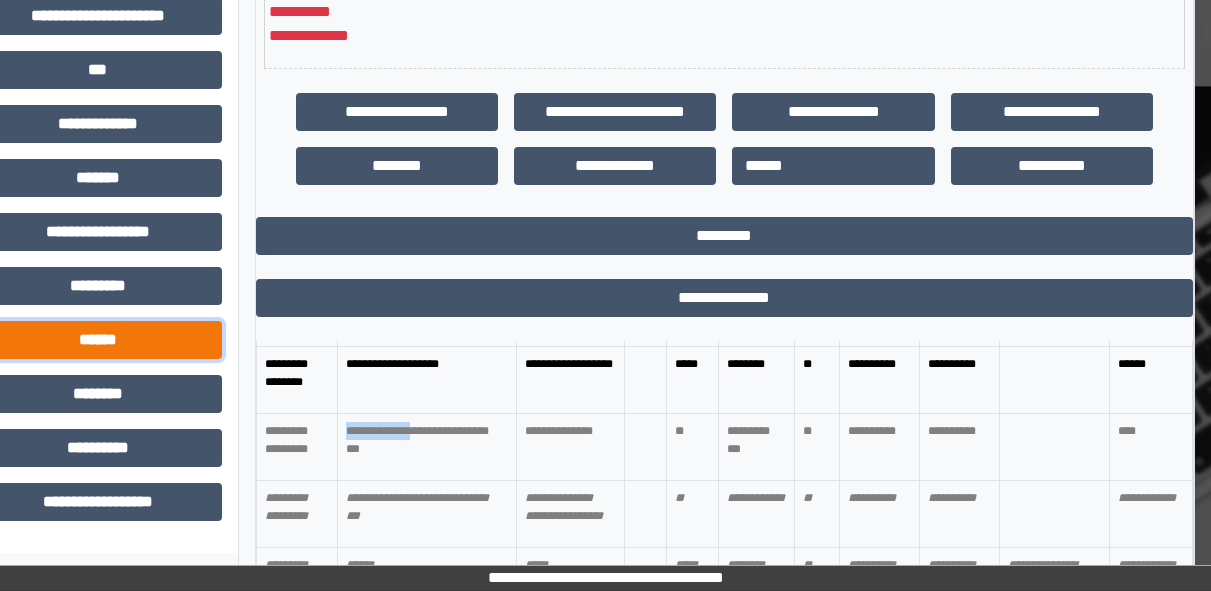 click on "******" at bounding box center [98, 340] 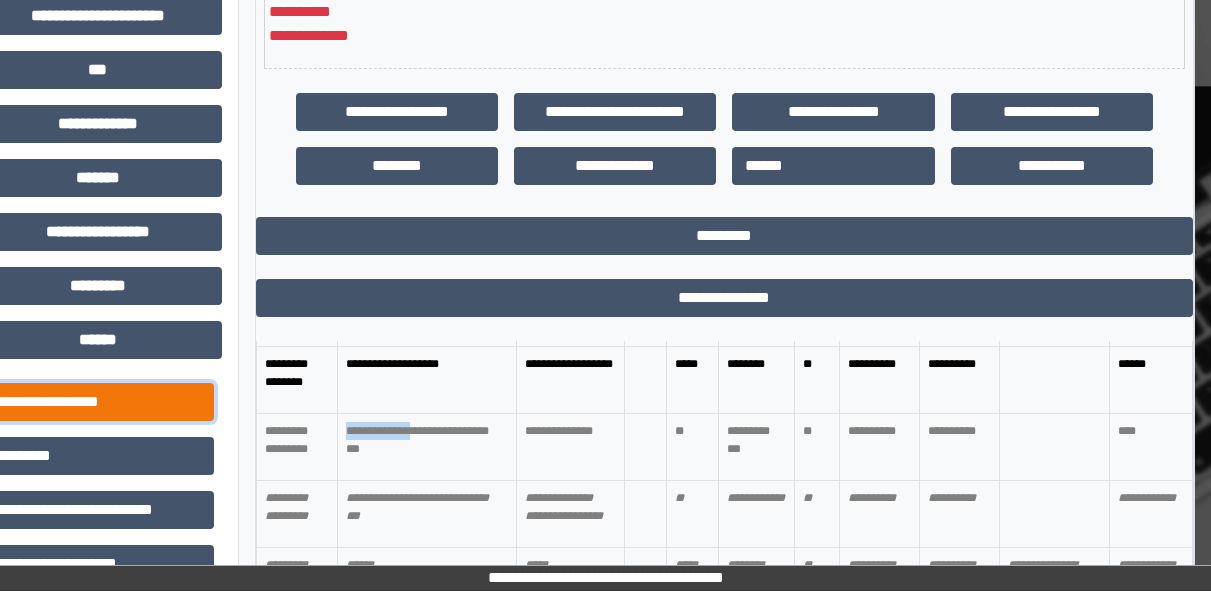 click on "**********" at bounding box center (98, 402) 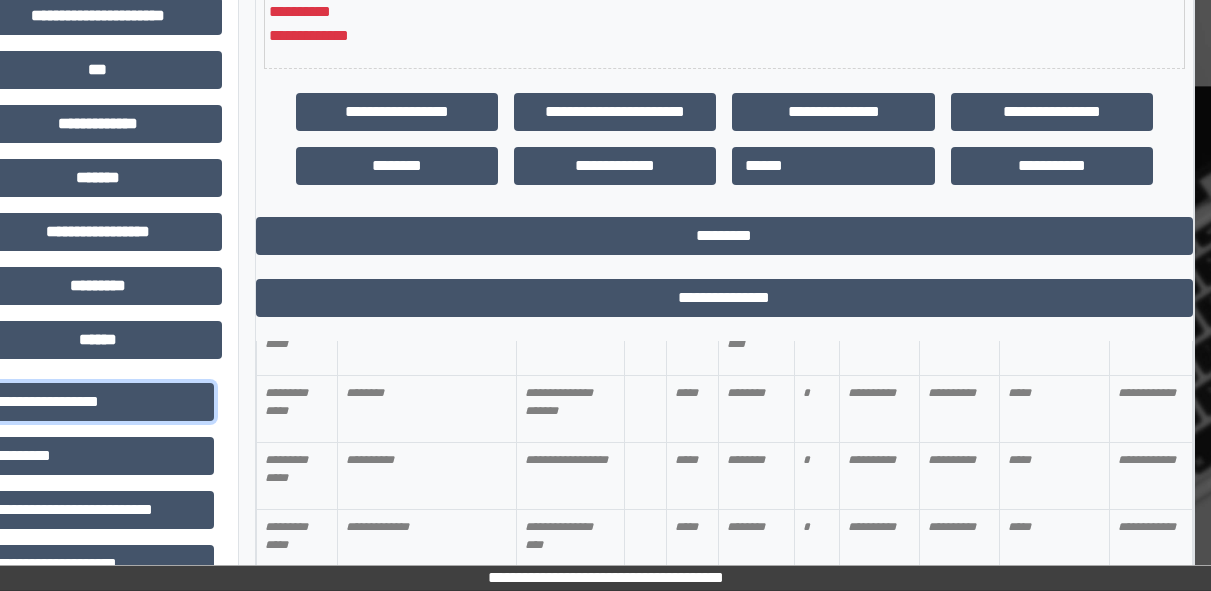 scroll, scrollTop: 2277, scrollLeft: 0, axis: vertical 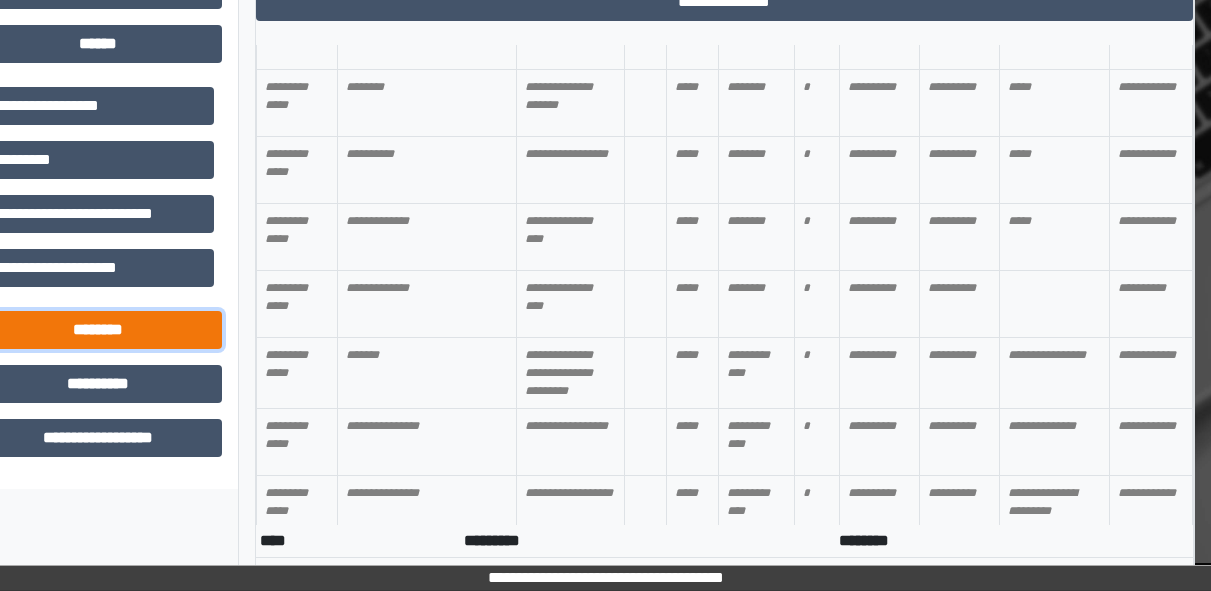 click on "********" at bounding box center (98, 330) 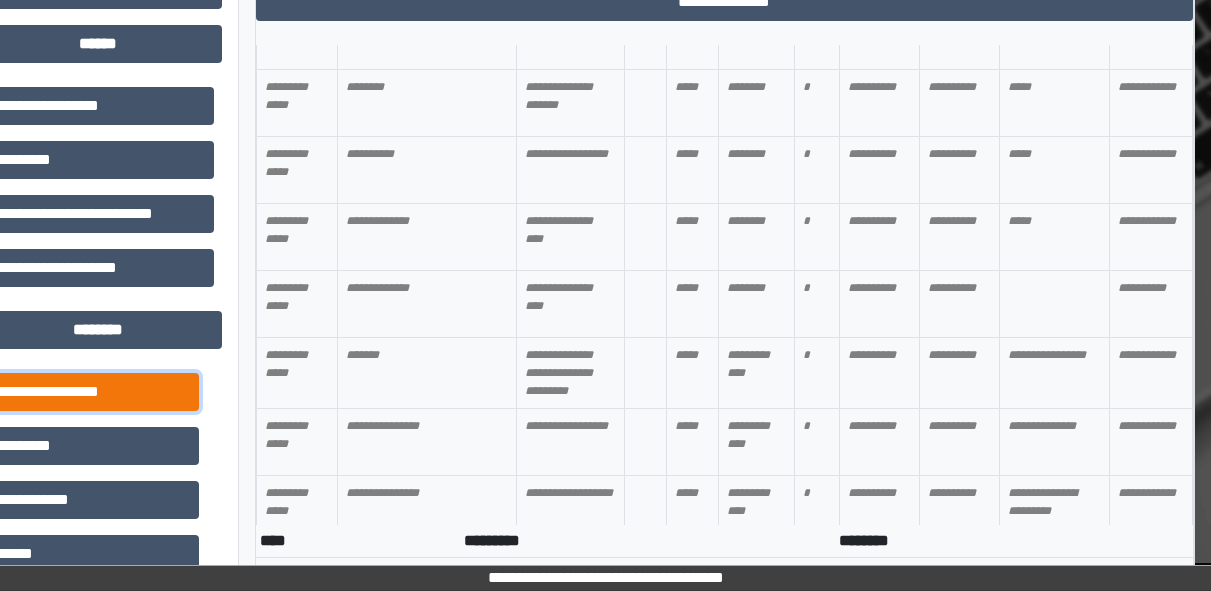 click on "**********" at bounding box center (90, 392) 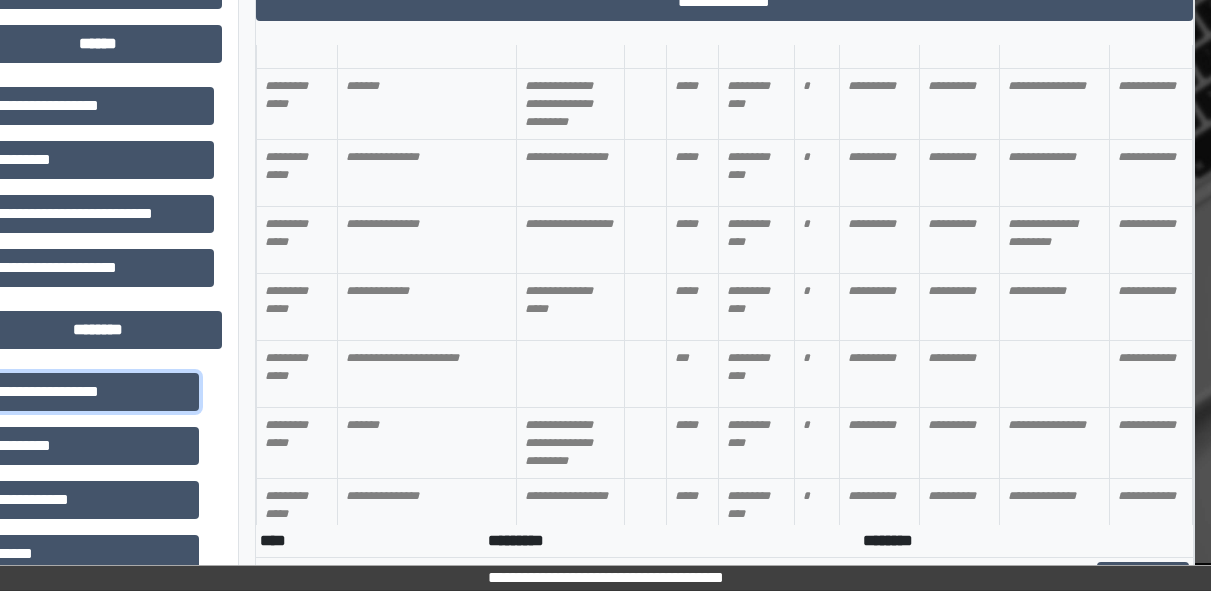 scroll, scrollTop: 2277, scrollLeft: 0, axis: vertical 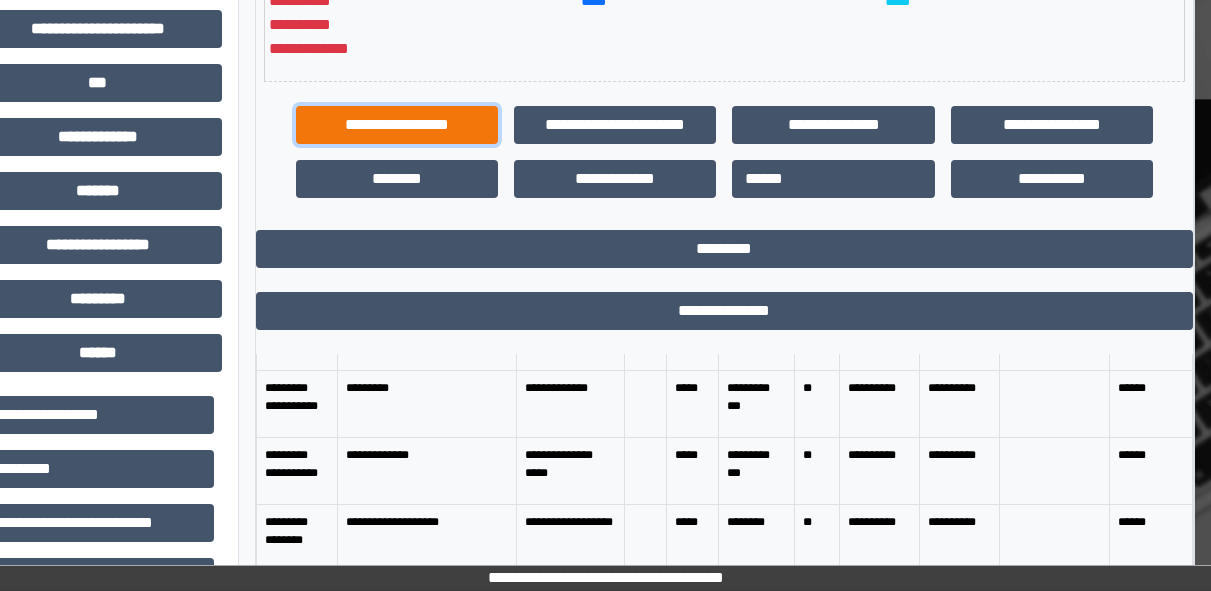 click on "**********" at bounding box center [397, 125] 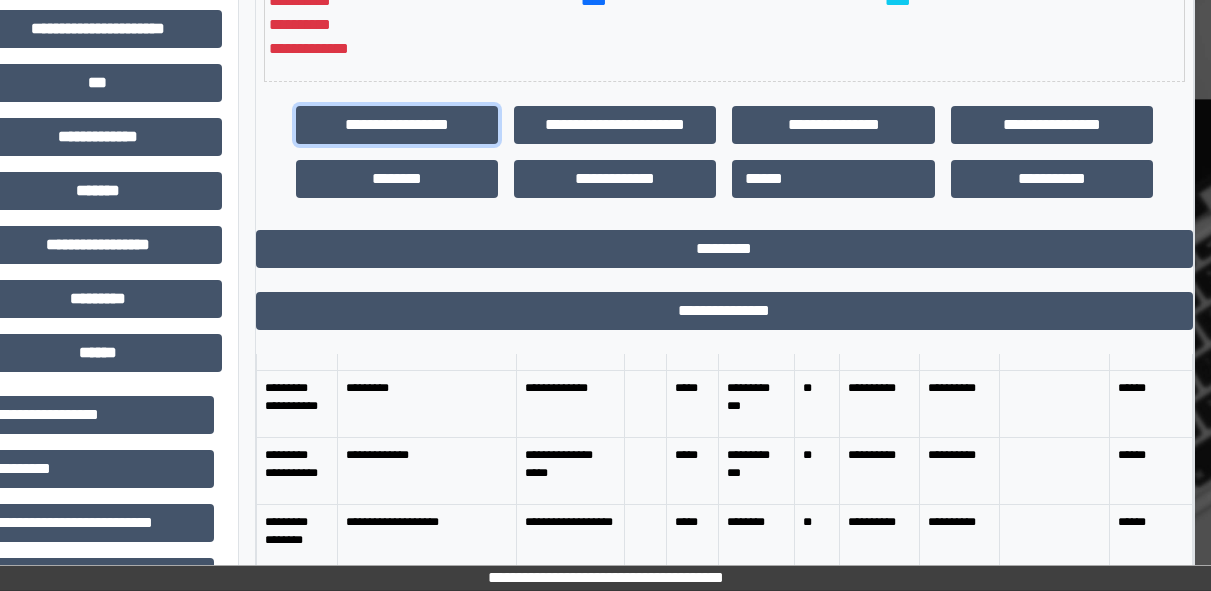 scroll, scrollTop: 0, scrollLeft: 0, axis: both 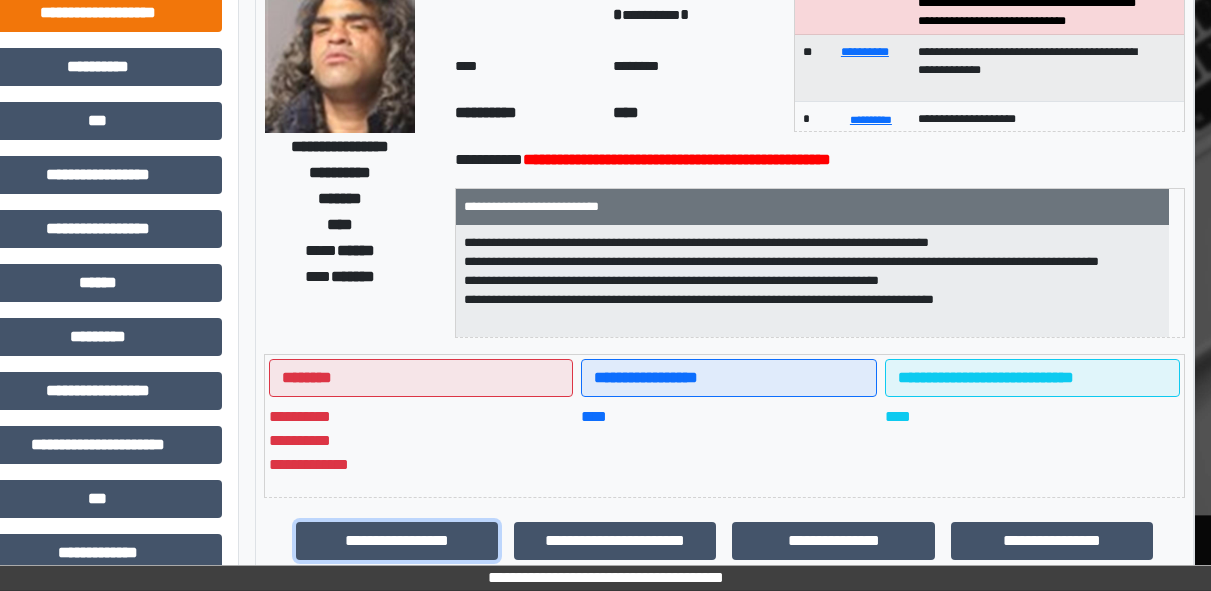 type 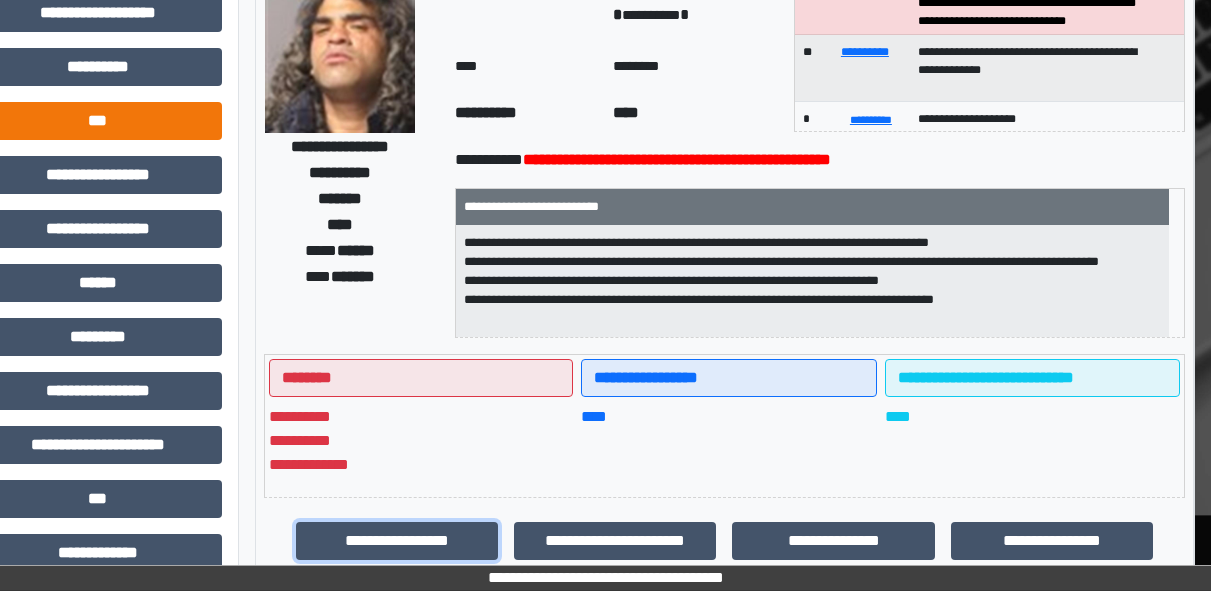 scroll, scrollTop: 0, scrollLeft: 116, axis: horizontal 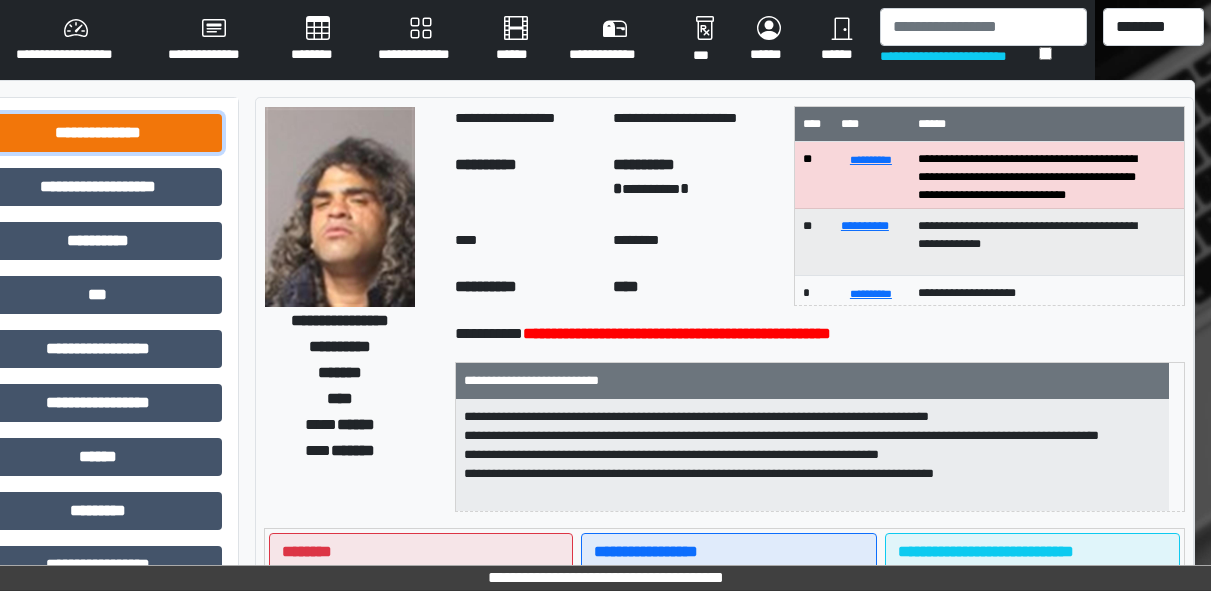 click on "**********" at bounding box center [98, 133] 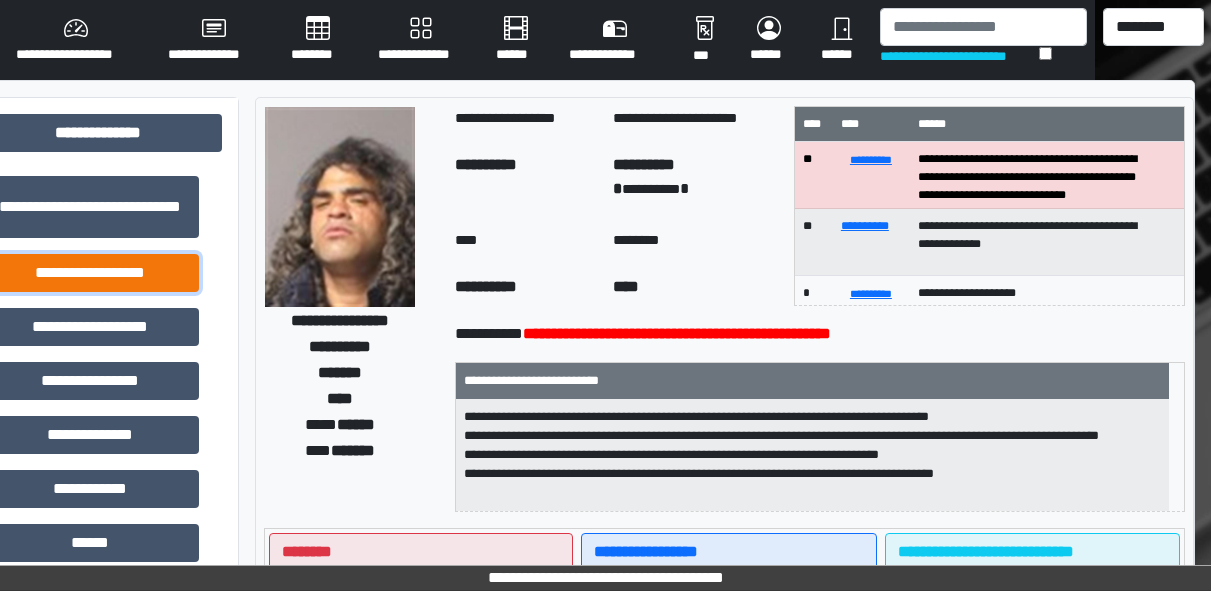 click on "**********" at bounding box center [90, 273] 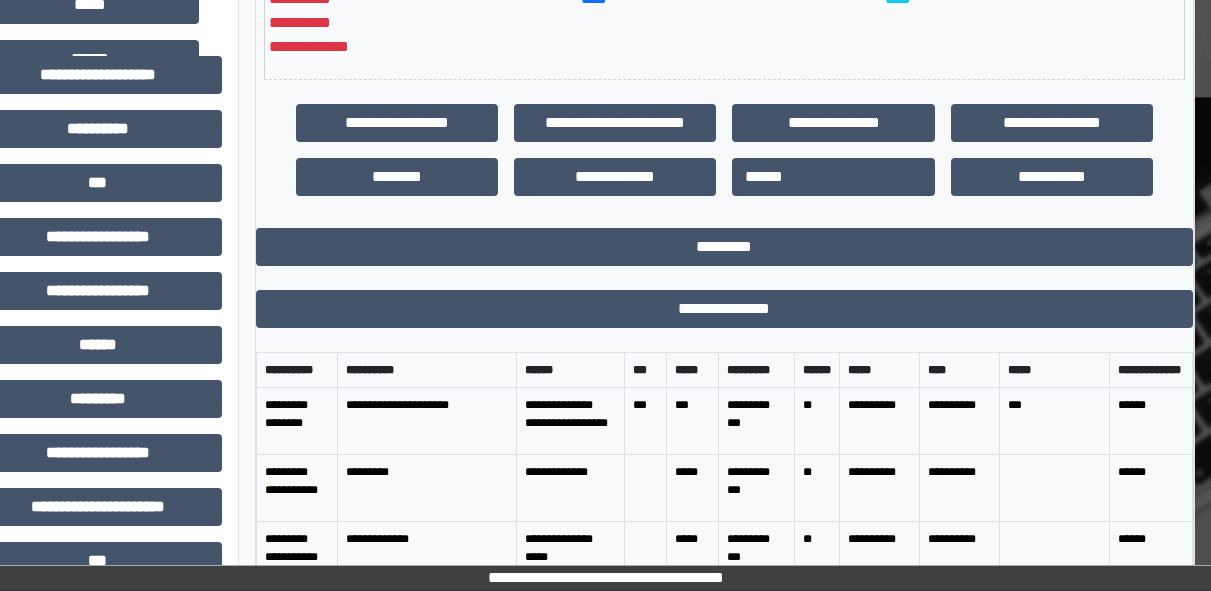 scroll, scrollTop: 593, scrollLeft: 116, axis: both 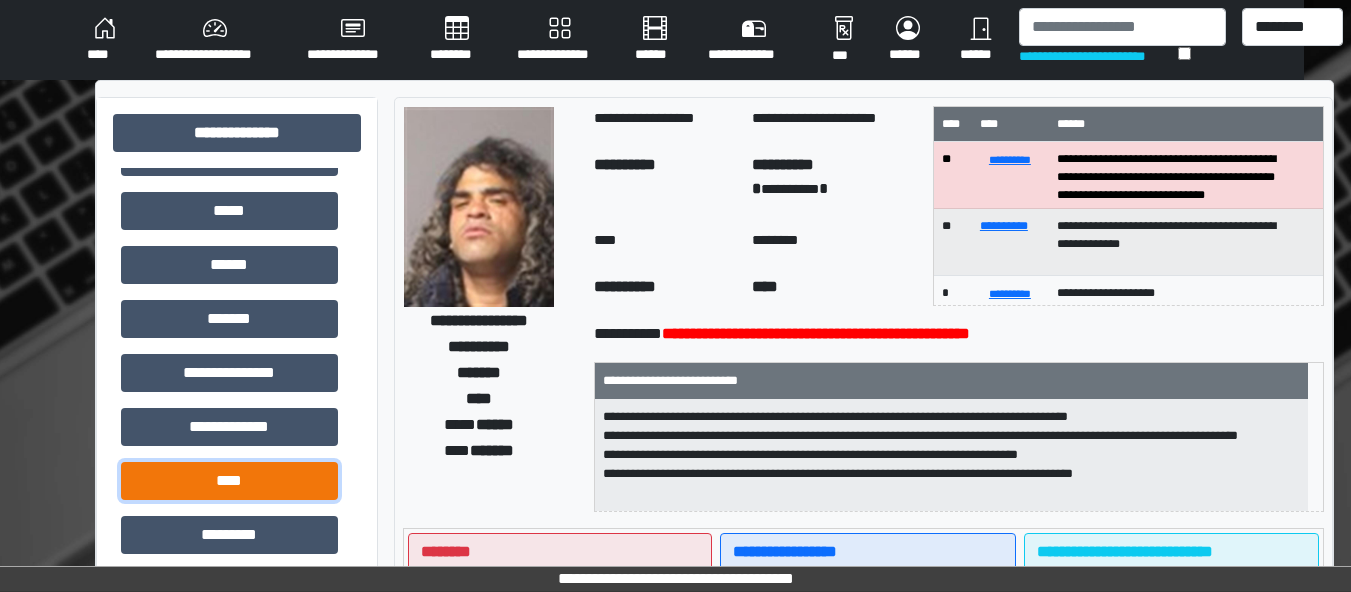 click on "****" at bounding box center [229, 481] 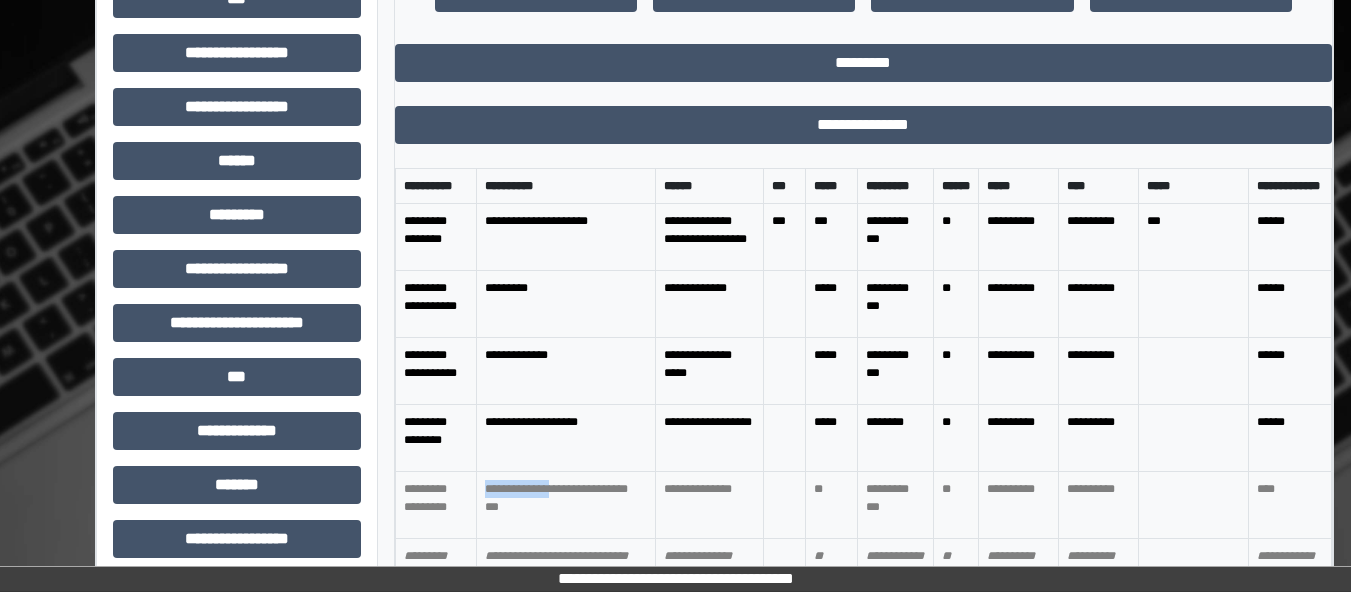 scroll, scrollTop: 777, scrollLeft: 47, axis: both 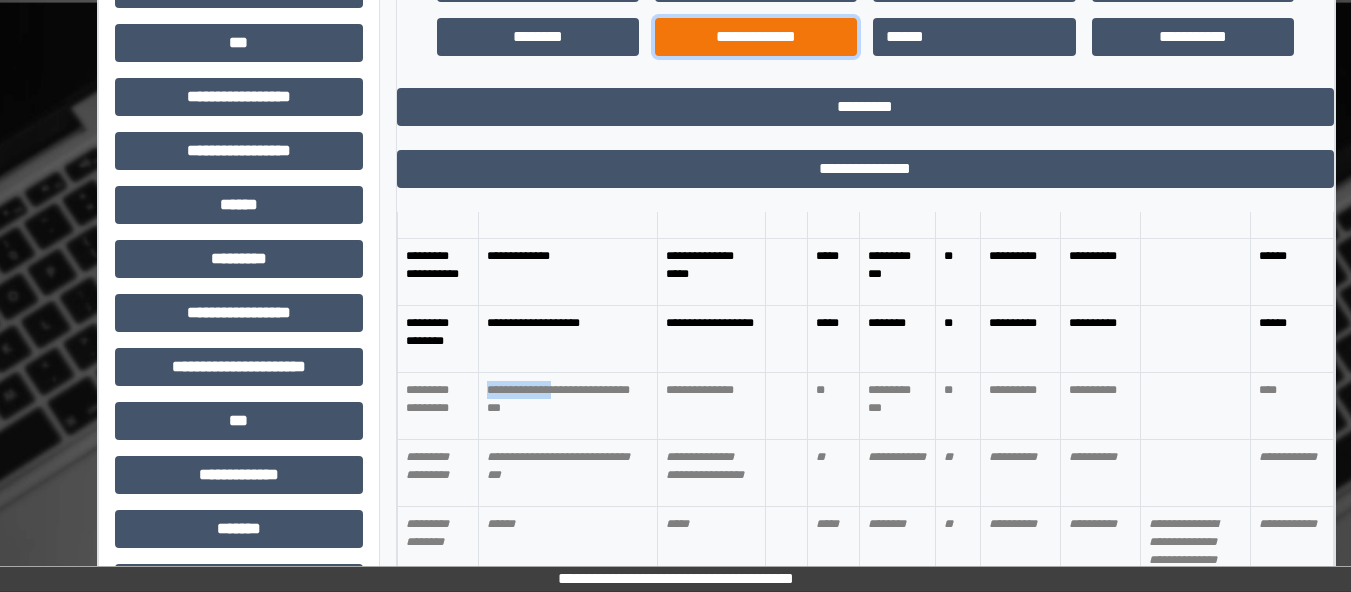 click on "**********" at bounding box center [756, 37] 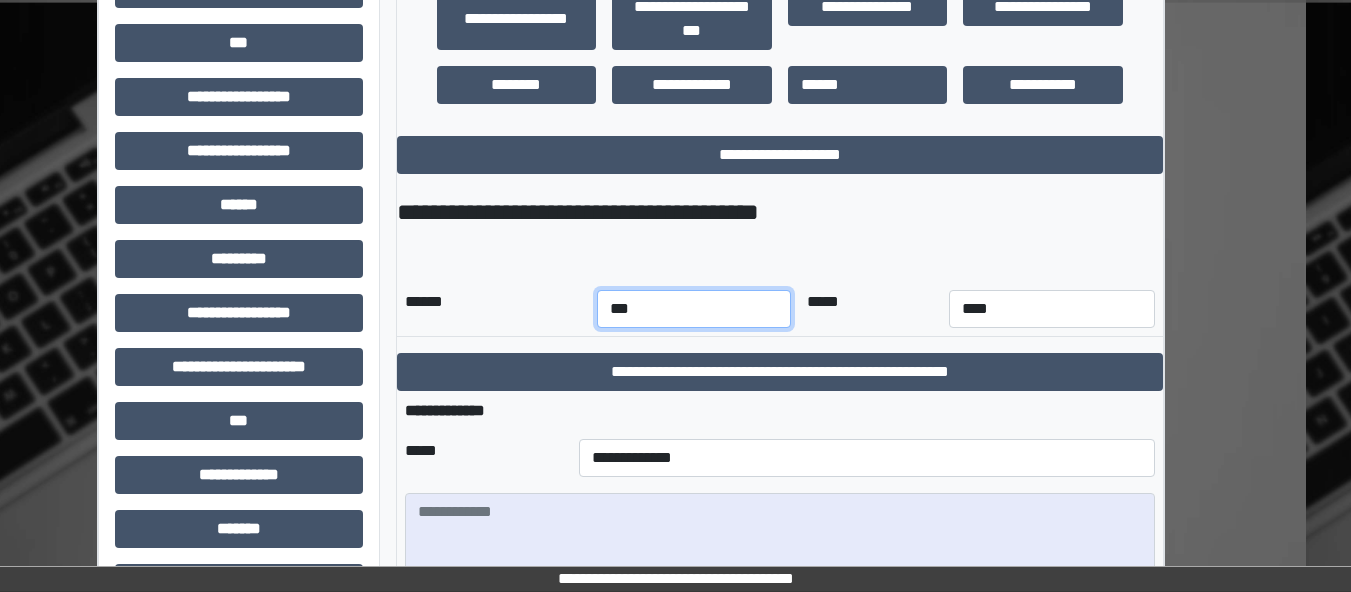 click on "***
***
***
***
***
***
***
***
***
***
***
***" at bounding box center [694, 309] 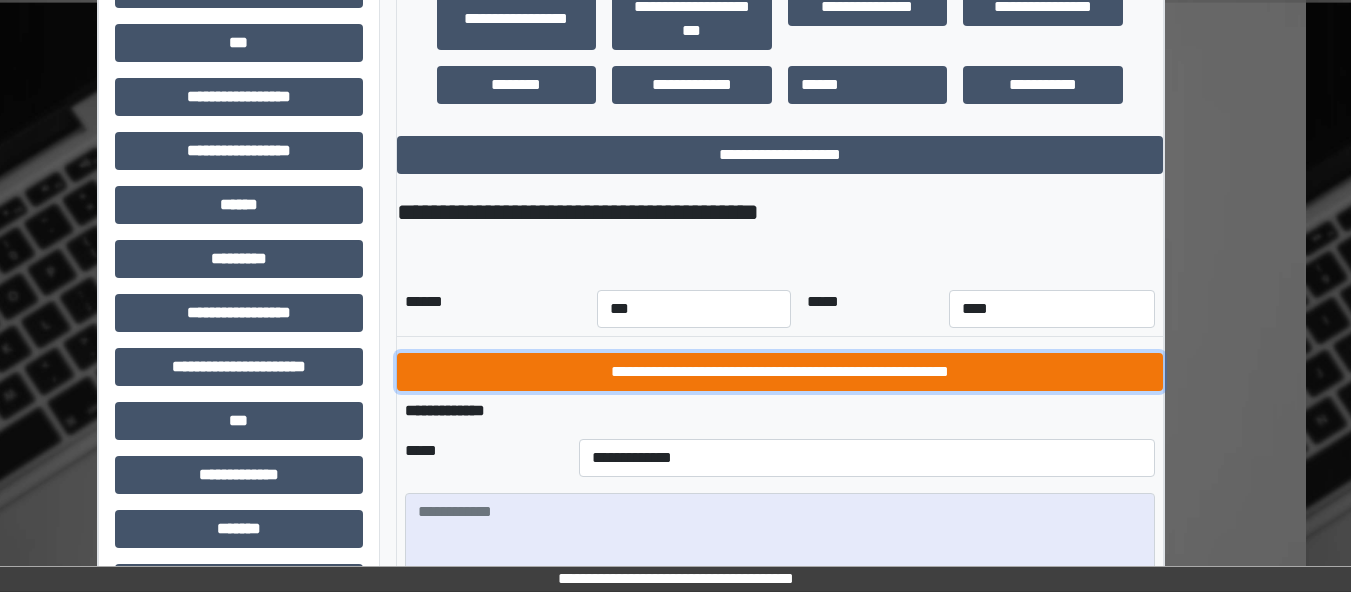 click on "**********" at bounding box center [780, 372] 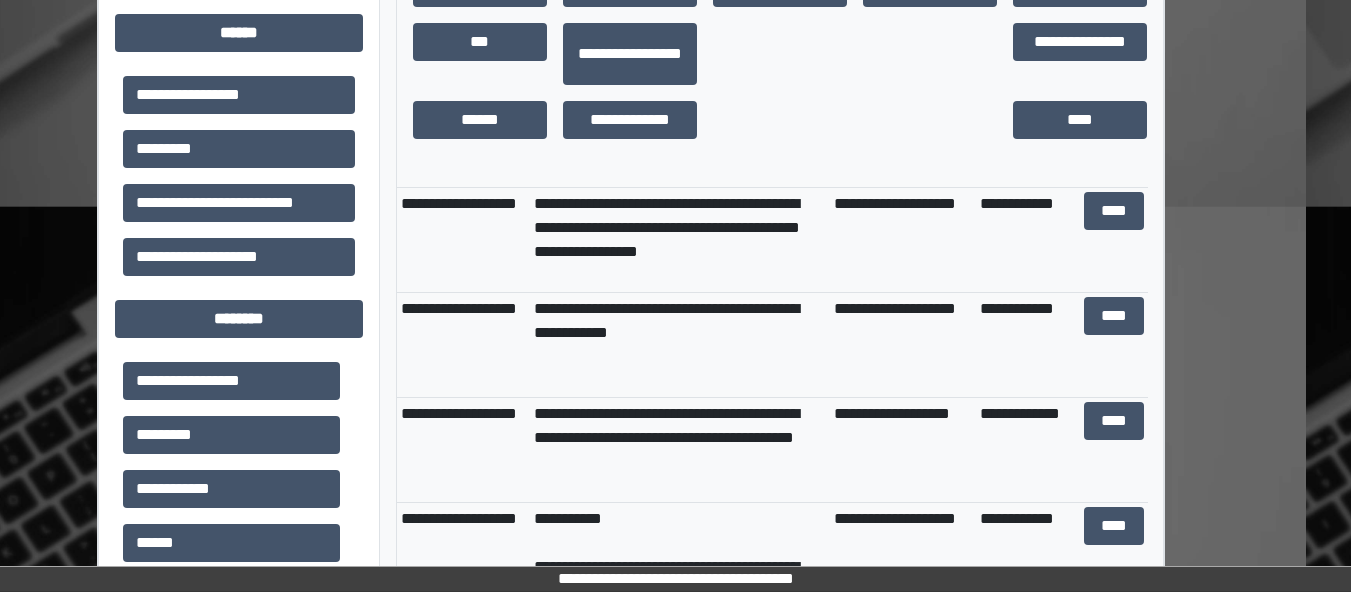 scroll, scrollTop: 1391, scrollLeft: 45, axis: both 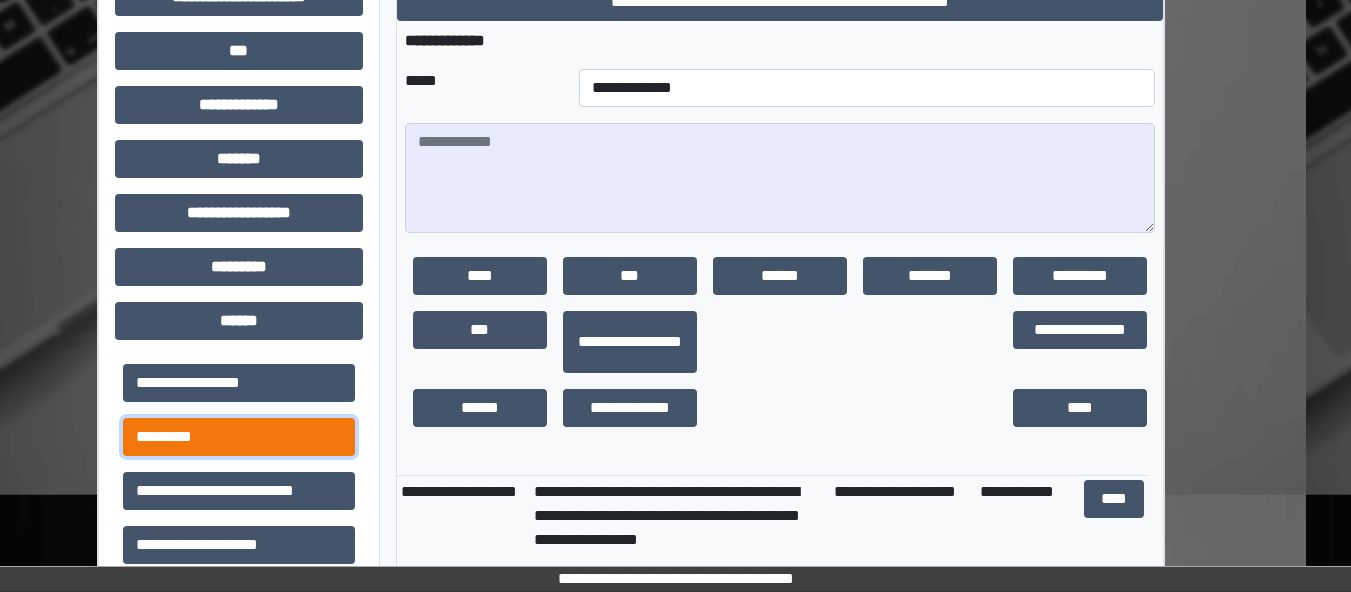 click on "*********" at bounding box center [239, 437] 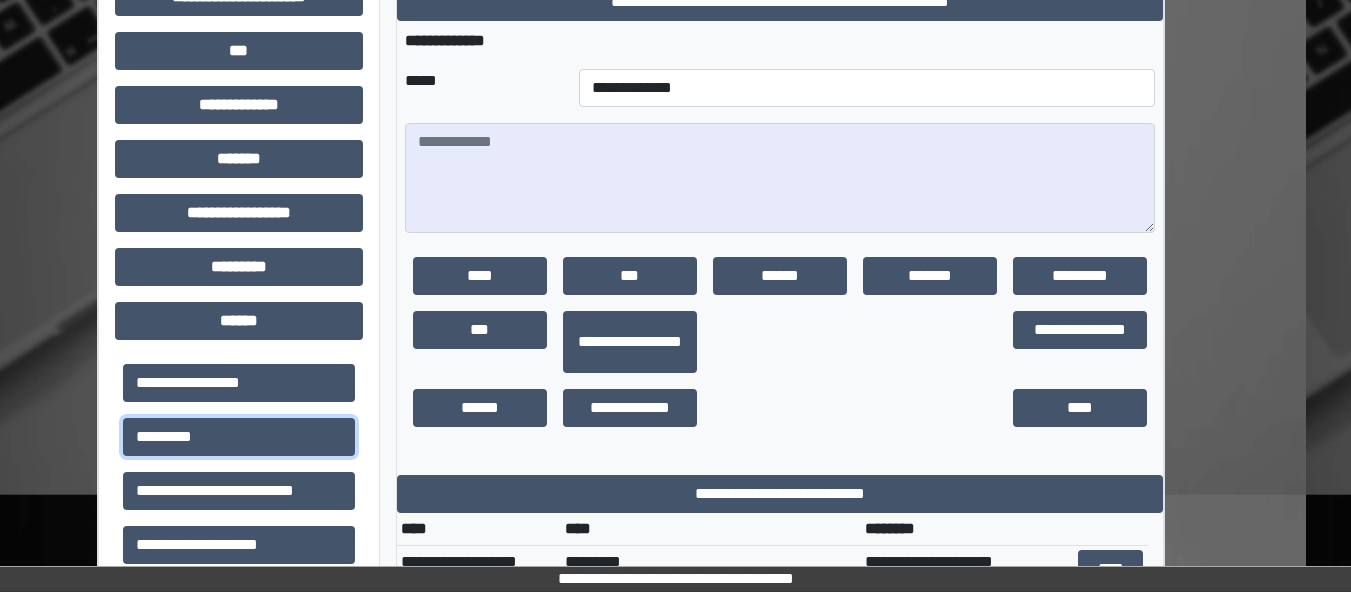 scroll, scrollTop: 0, scrollLeft: 0, axis: both 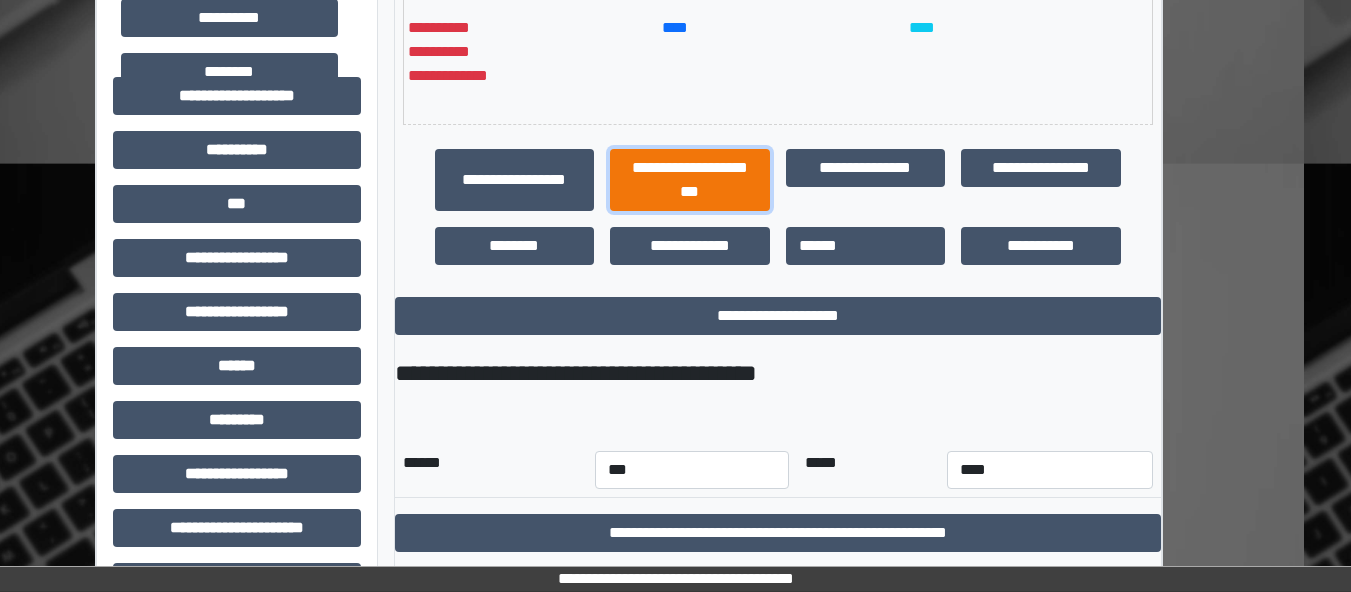 click on "**********" at bounding box center (690, 180) 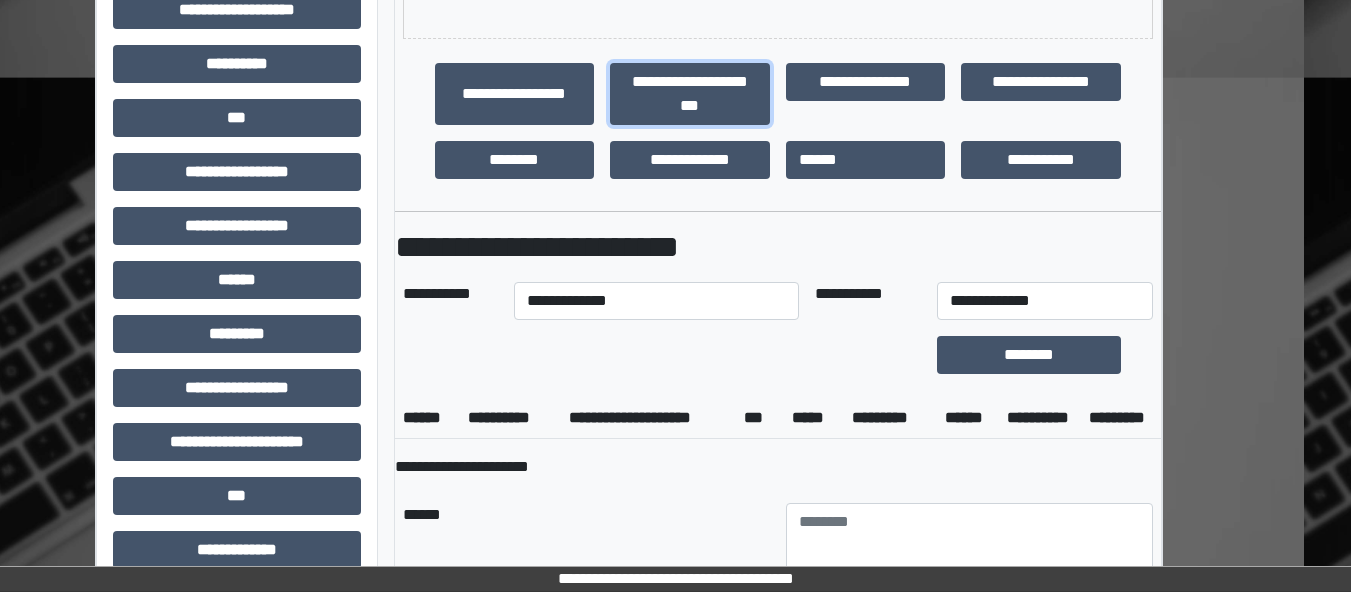scroll, scrollTop: 658, scrollLeft: 47, axis: both 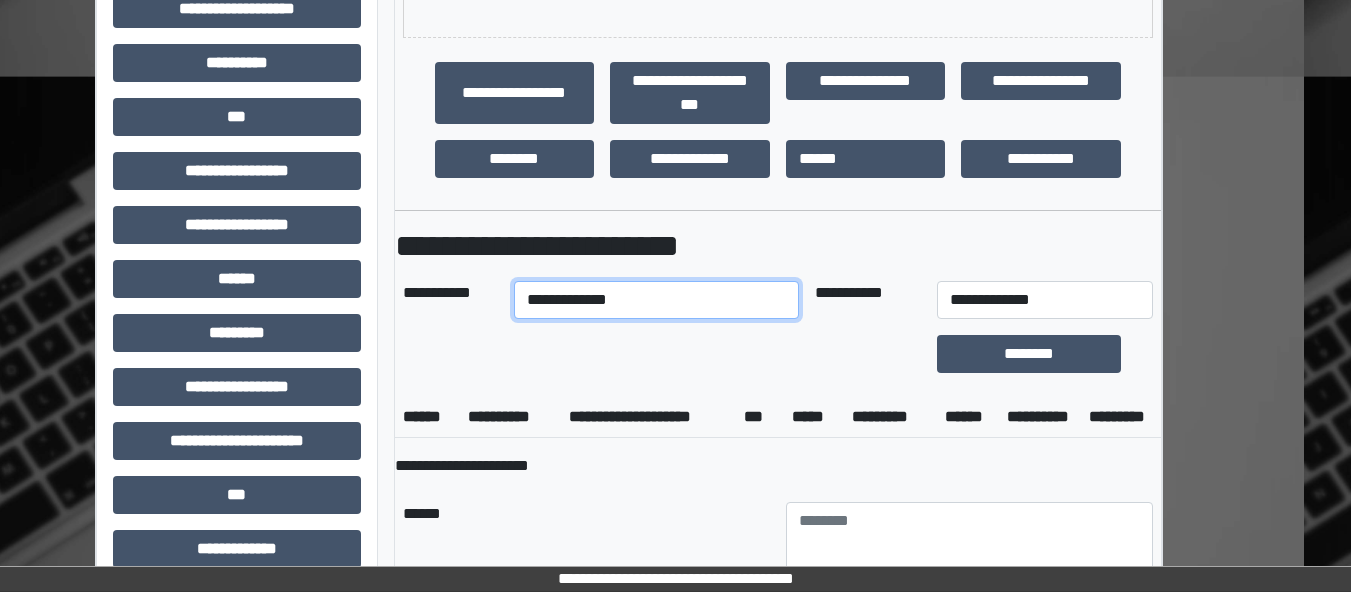 click on "**********" at bounding box center (656, 300) 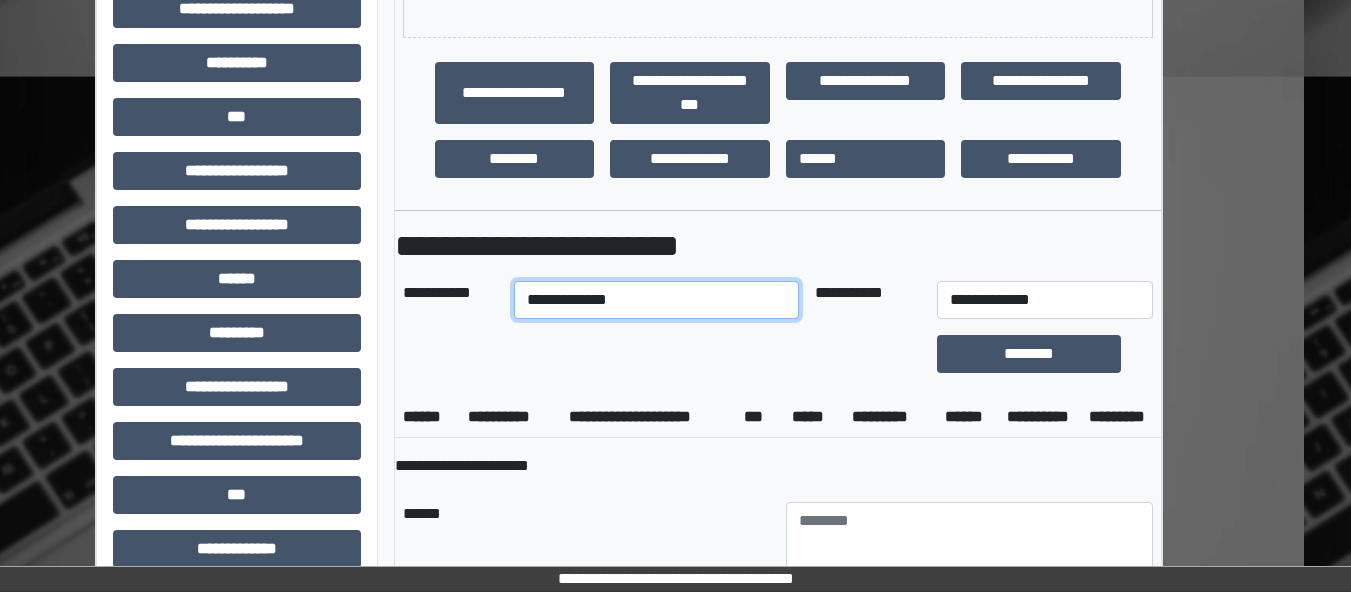 select on "****" 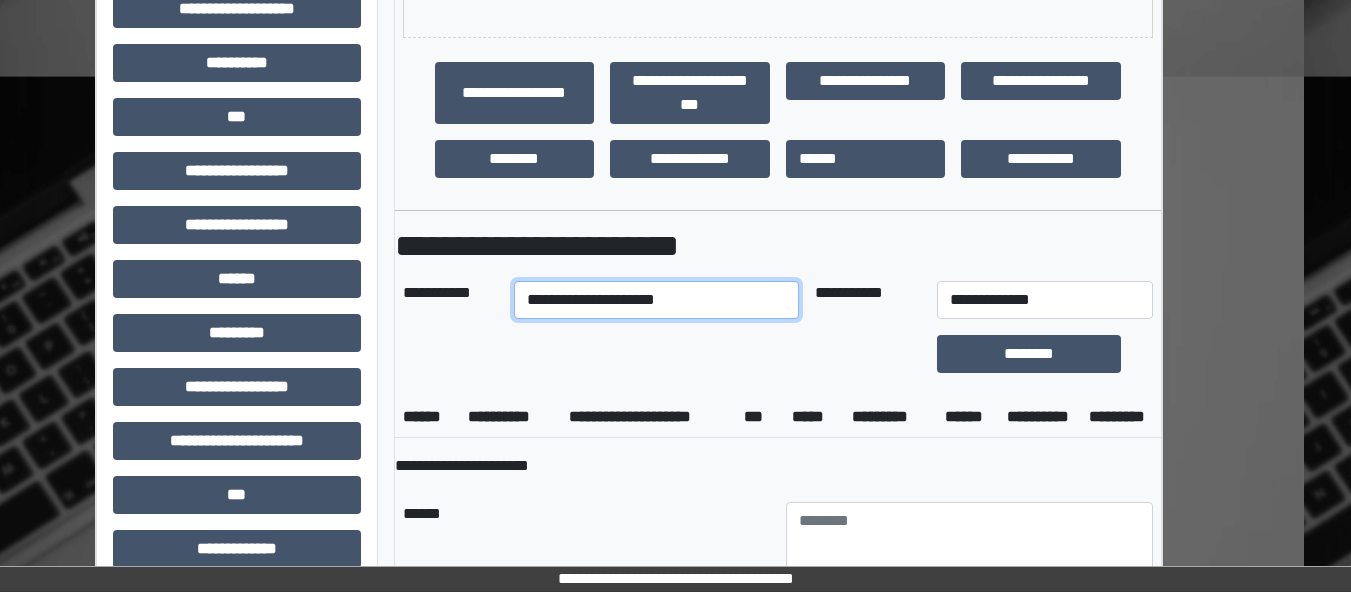 click on "**********" at bounding box center [656, 300] 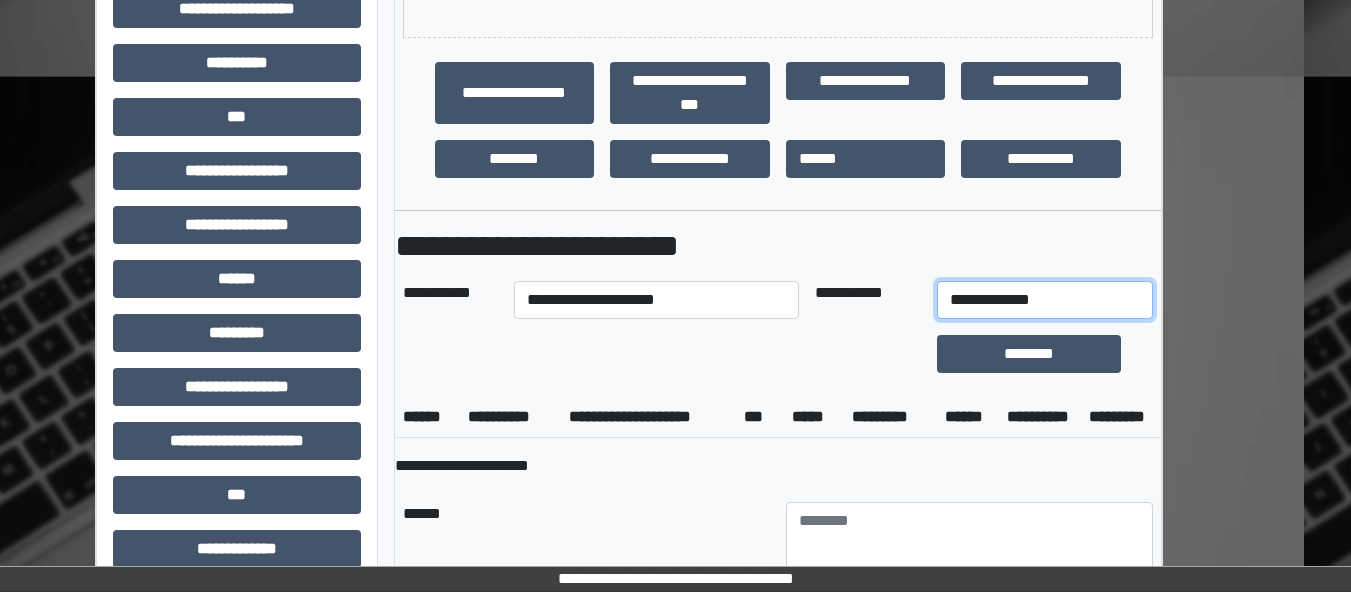 click on "**********" at bounding box center (1045, 300) 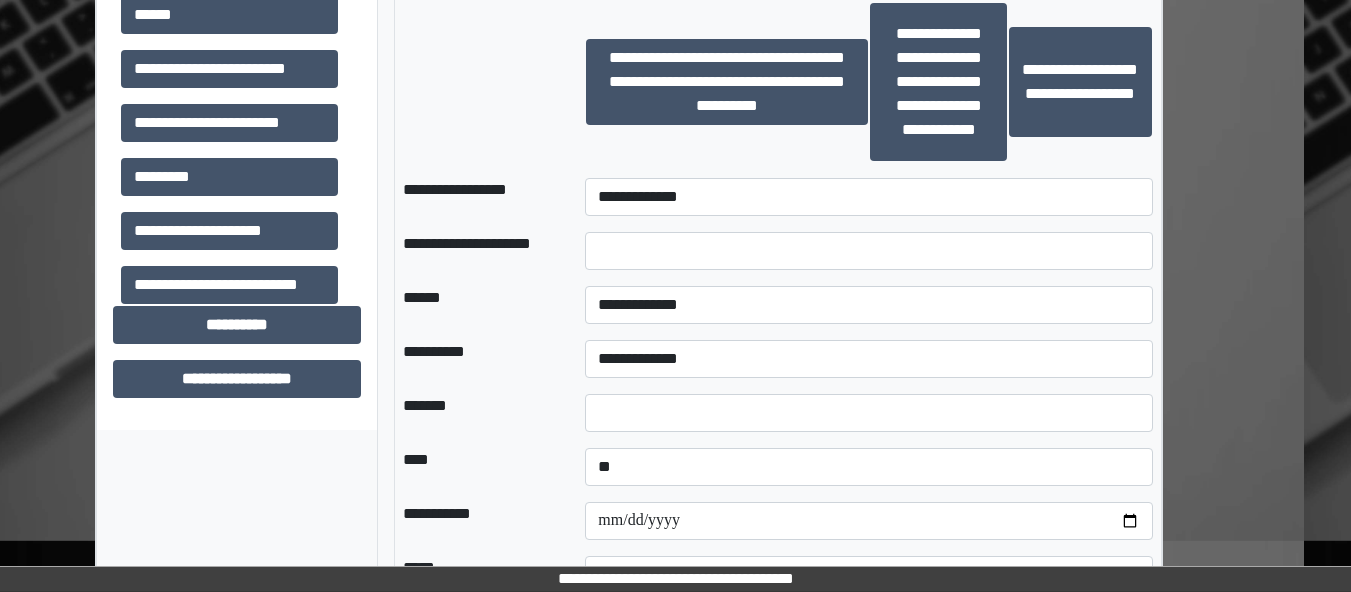 scroll, scrollTop: 1958, scrollLeft: 47, axis: both 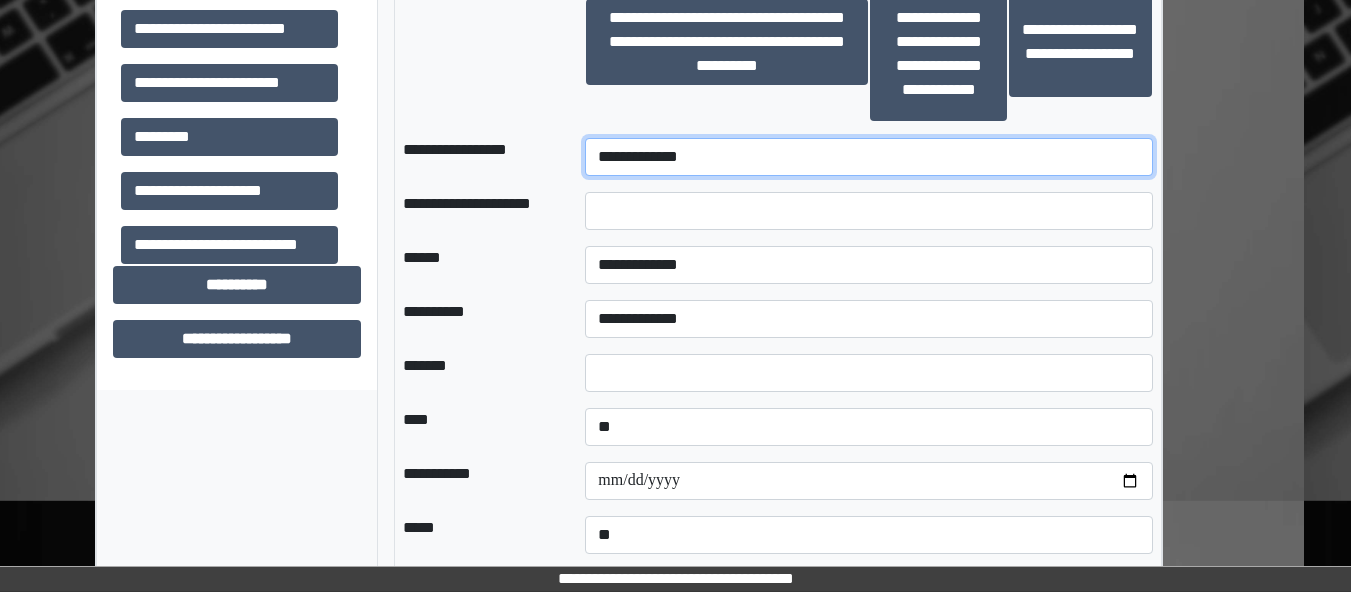 click on "**********" at bounding box center [868, 157] 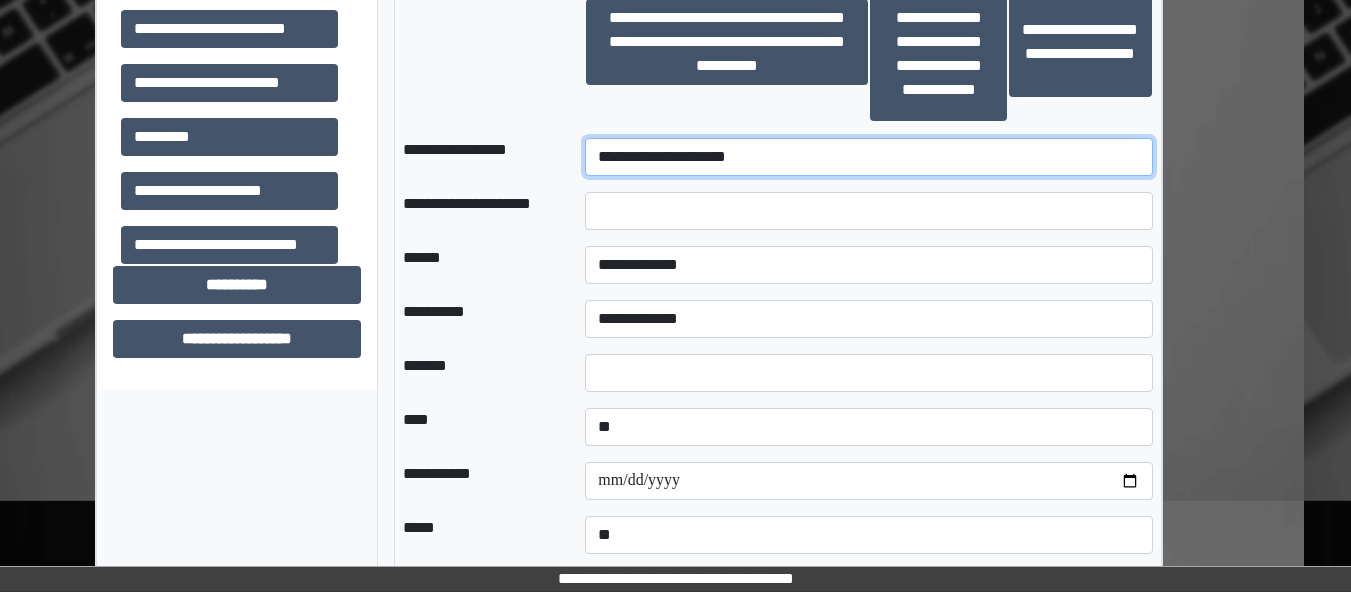 click on "**********" at bounding box center (868, 157) 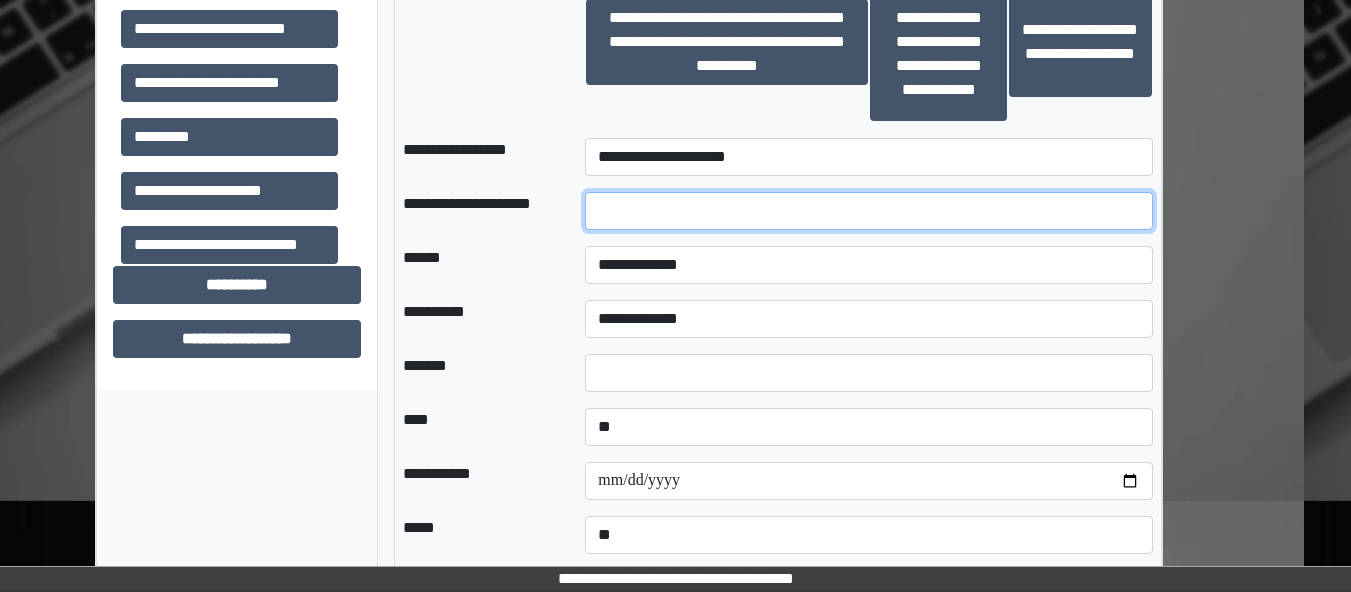 click at bounding box center (868, 211) 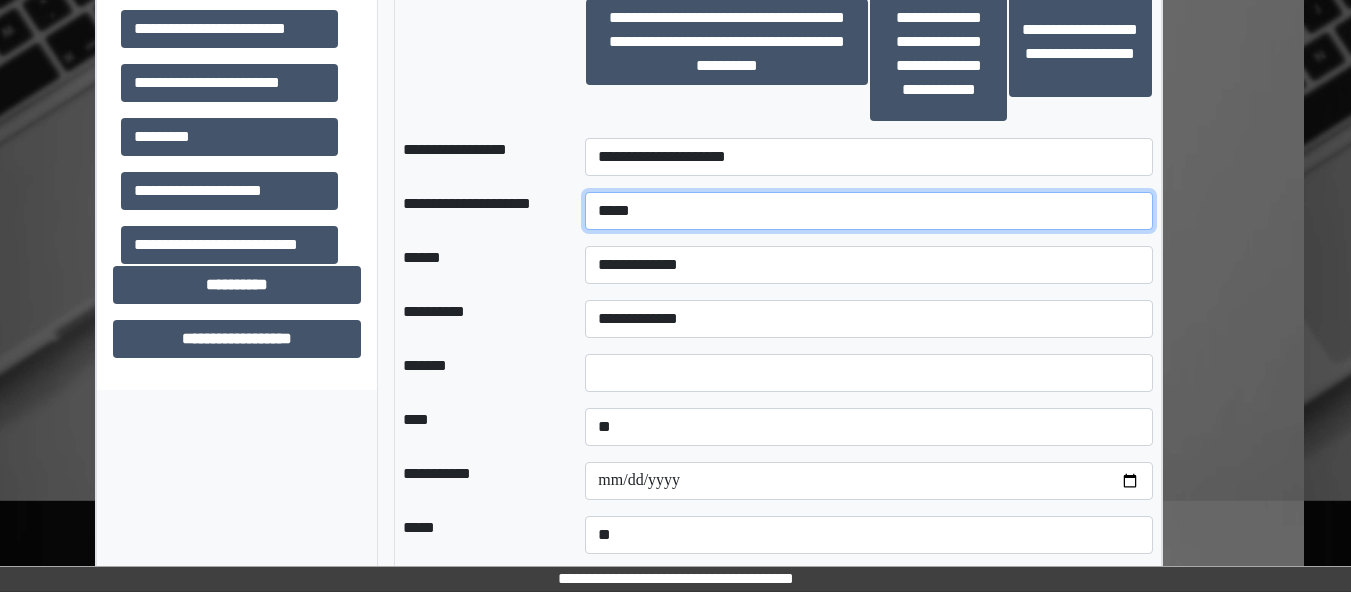 type on "*****" 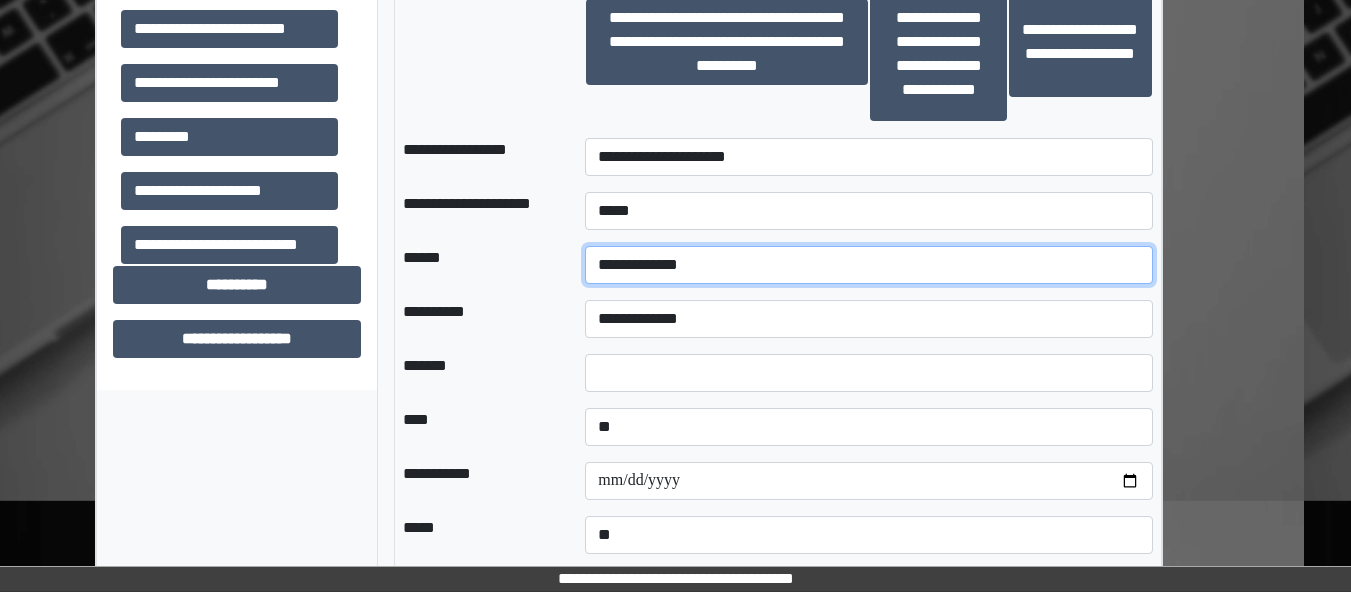select on "*" 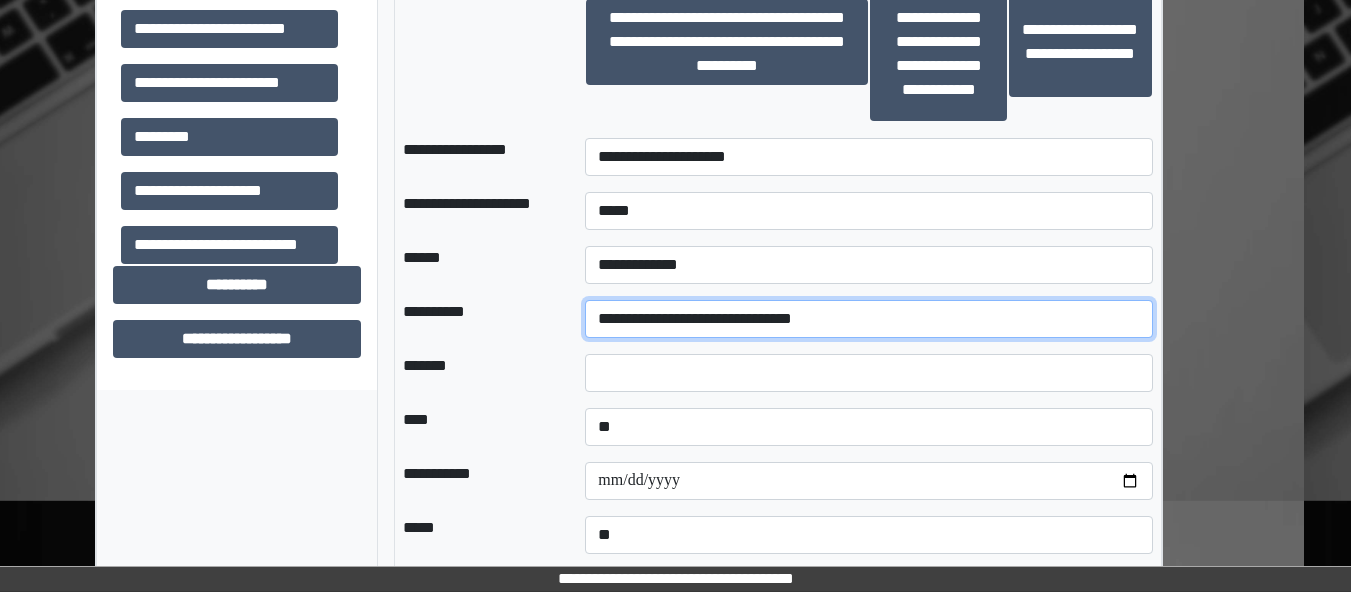 select on "**" 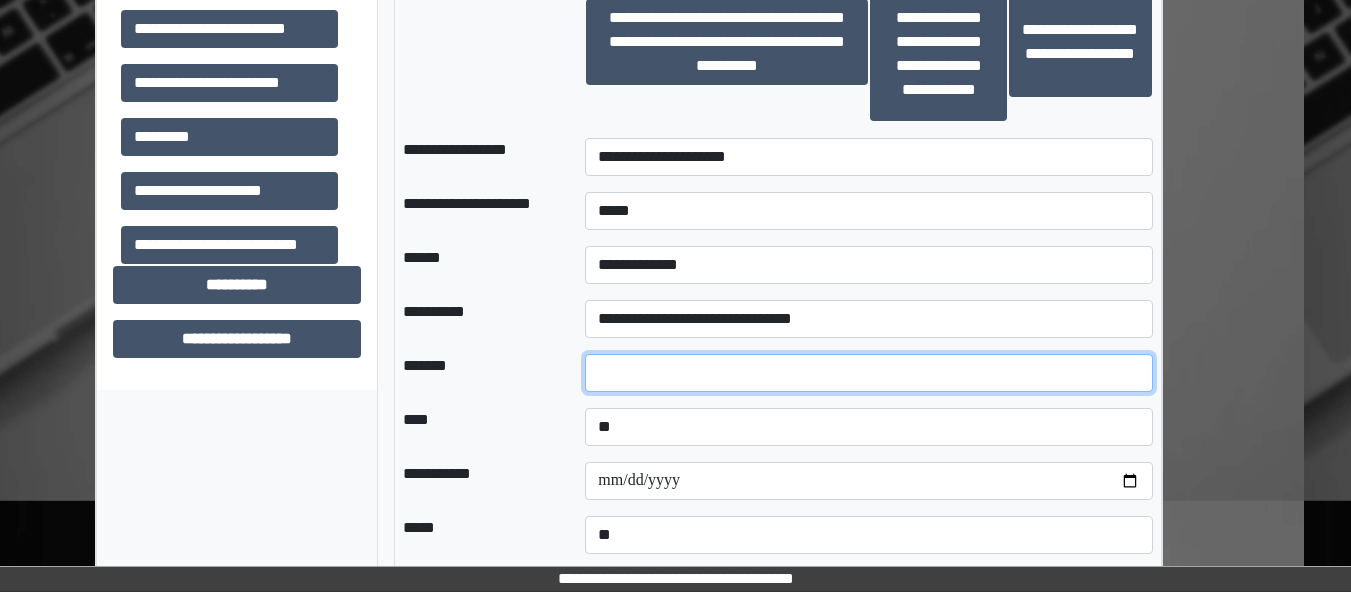 click at bounding box center (868, 373) 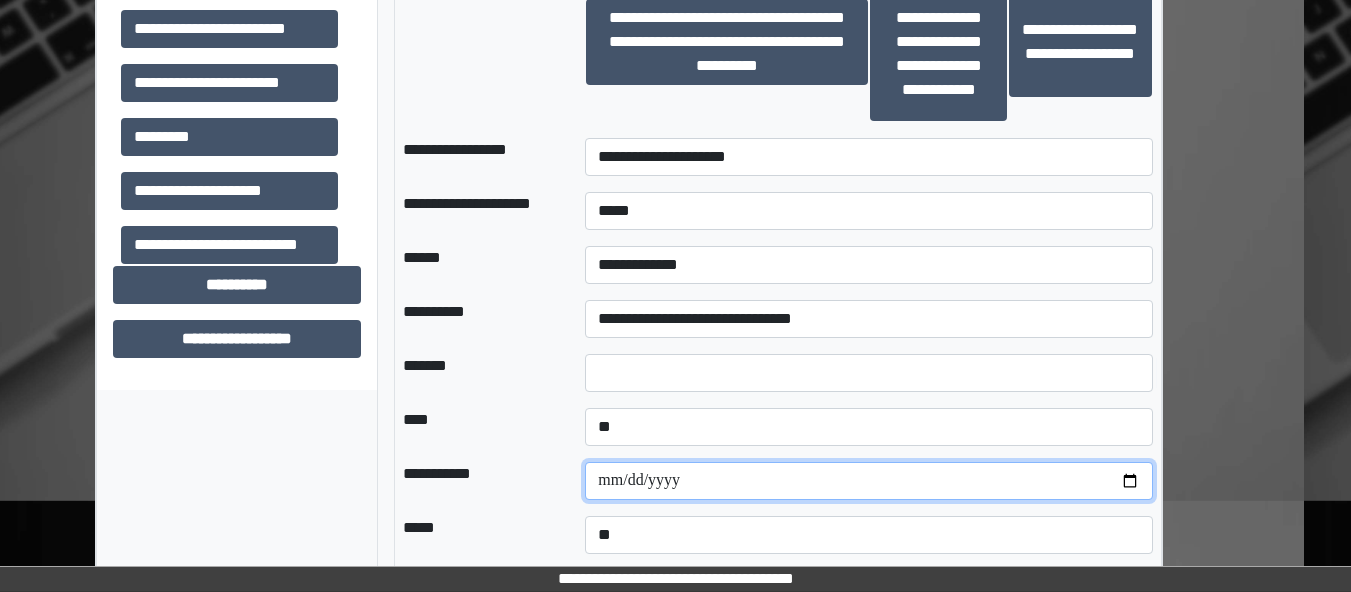 click at bounding box center [868, 481] 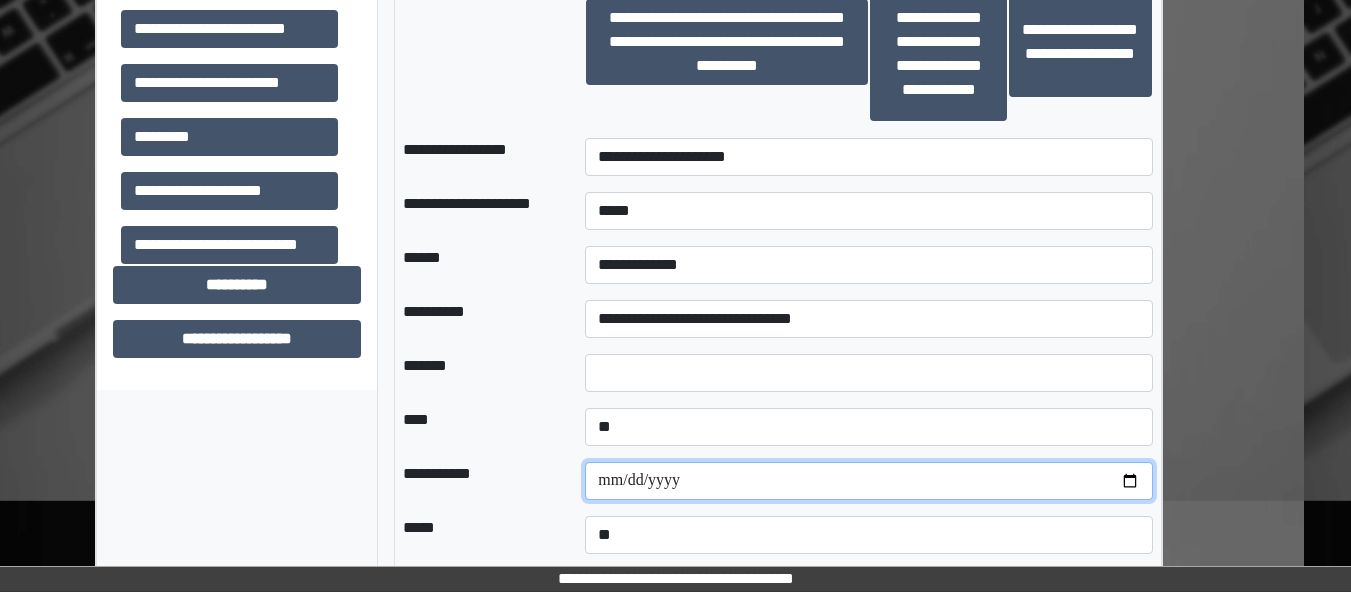 type on "**********" 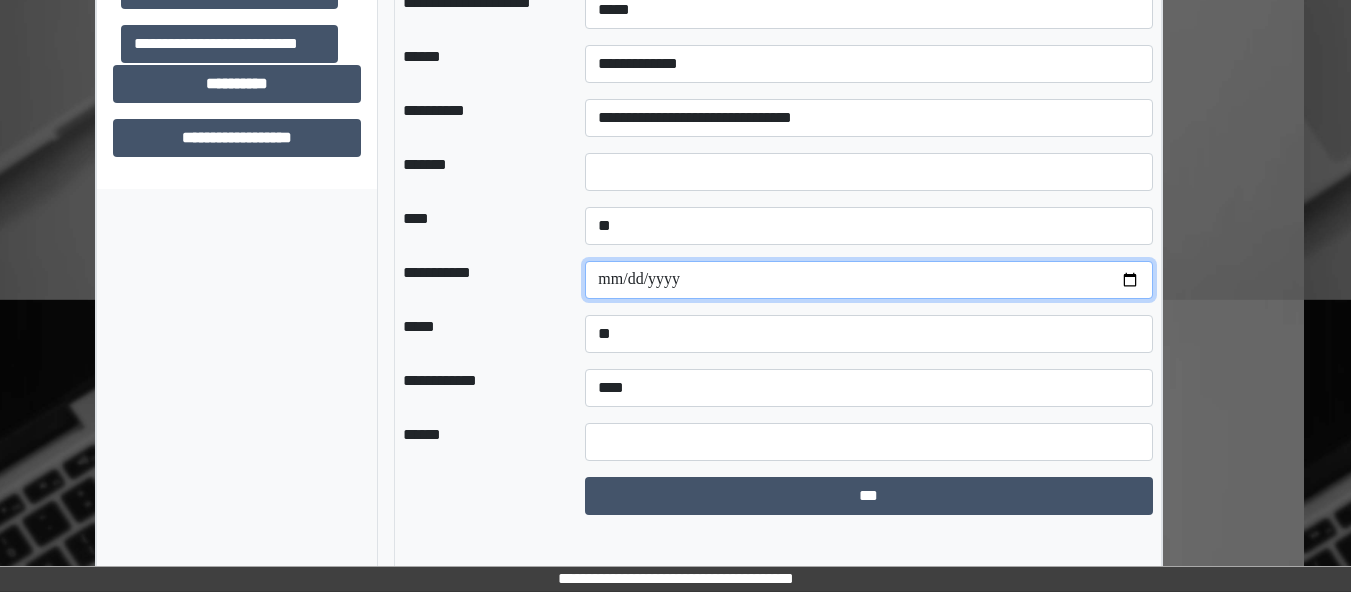 scroll, scrollTop: 2158, scrollLeft: 47, axis: both 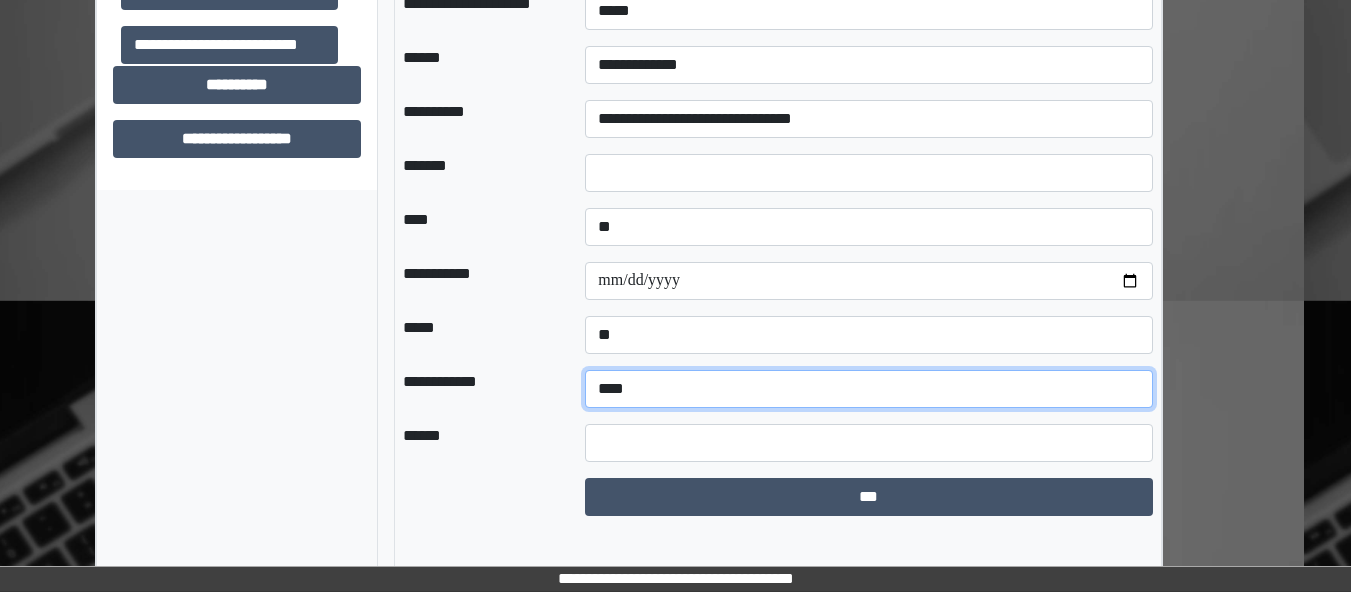 click on "**********" at bounding box center [868, 389] 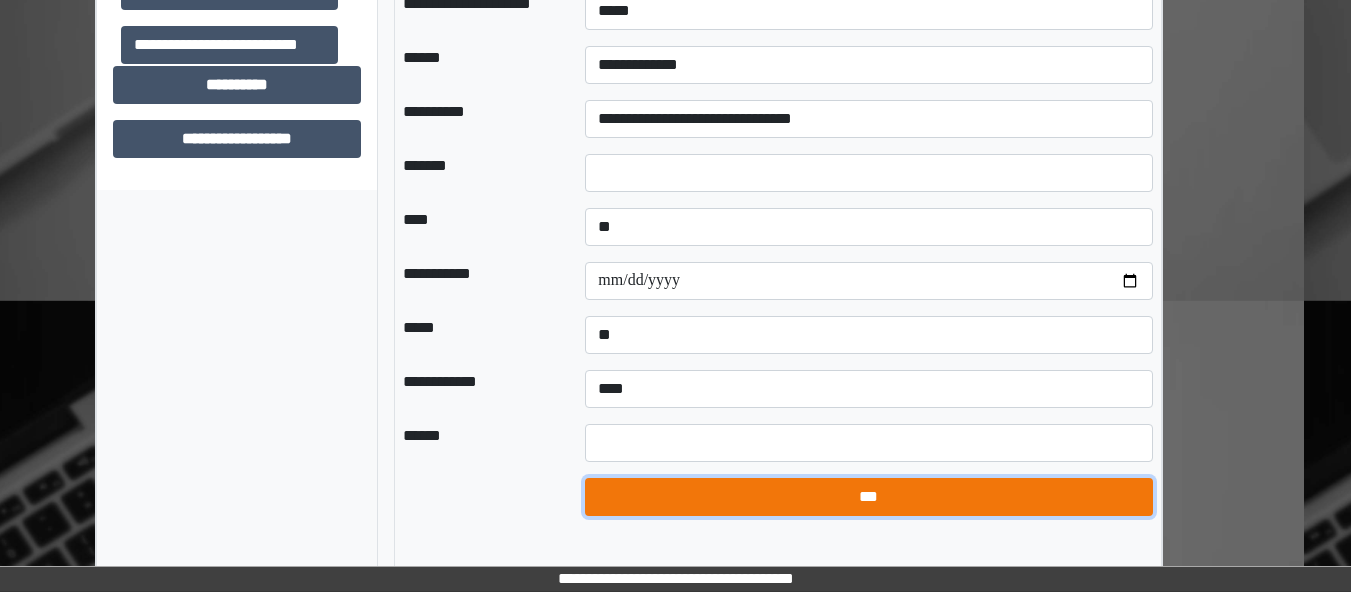 click on "***" at bounding box center (868, 497) 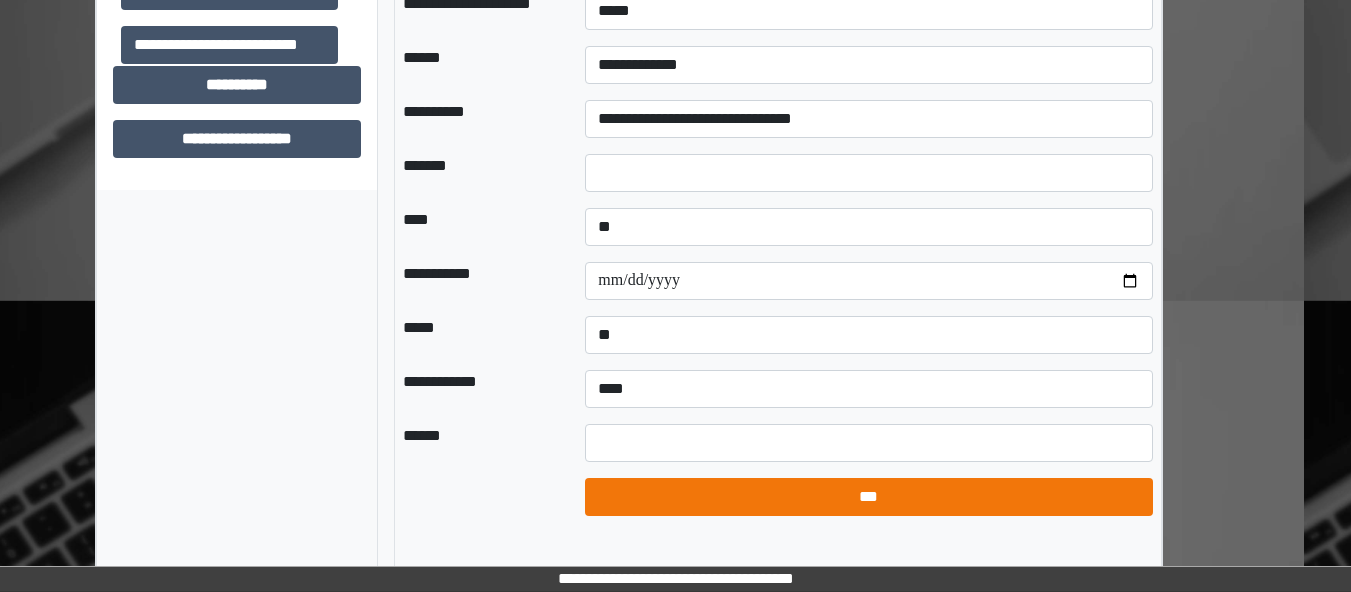 select on "*" 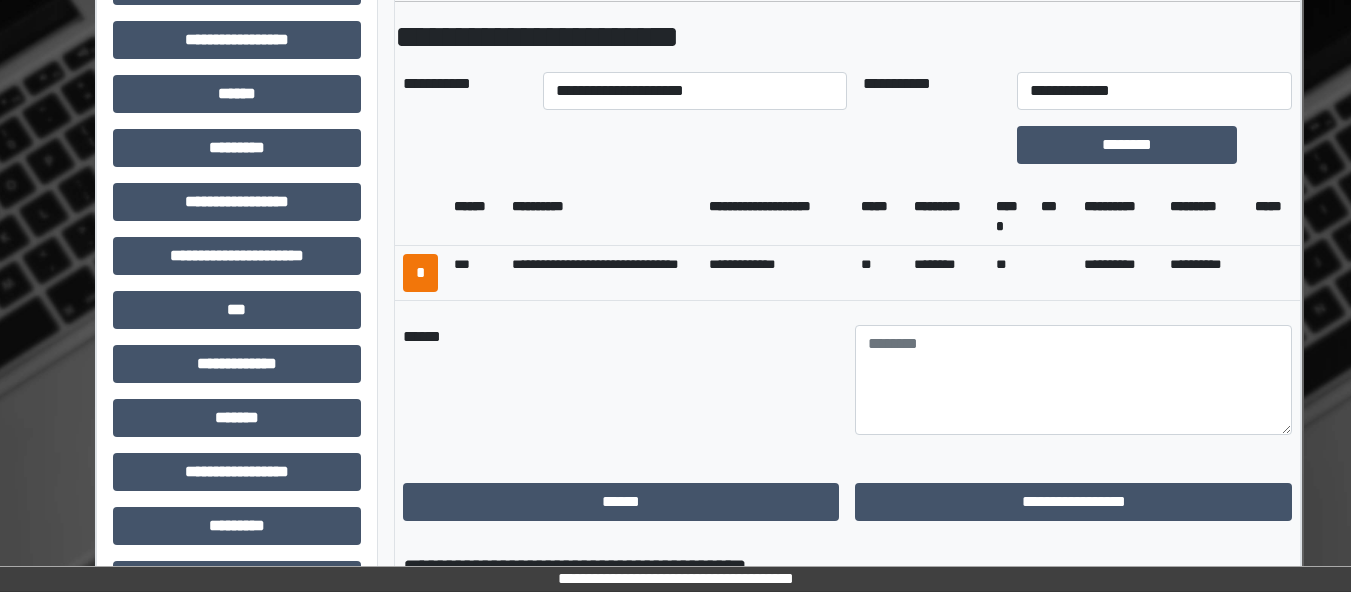 scroll, scrollTop: 841, scrollLeft: 47, axis: both 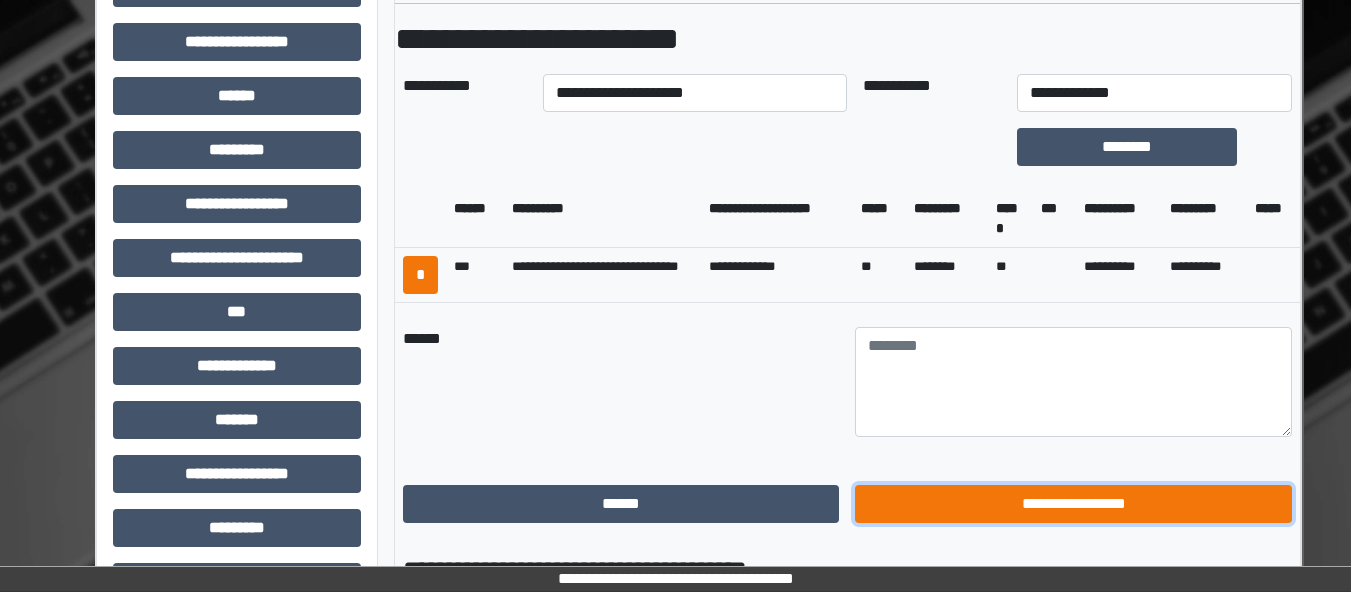 click on "**********" at bounding box center (1073, 504) 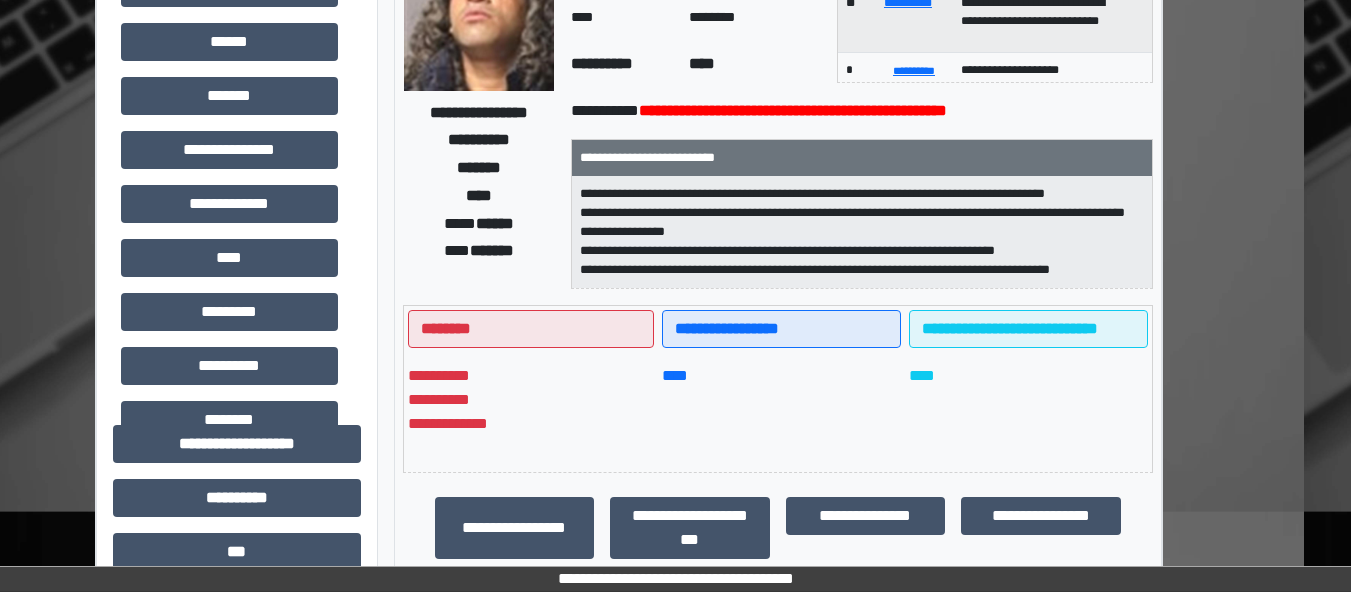 scroll, scrollTop: 0, scrollLeft: 47, axis: horizontal 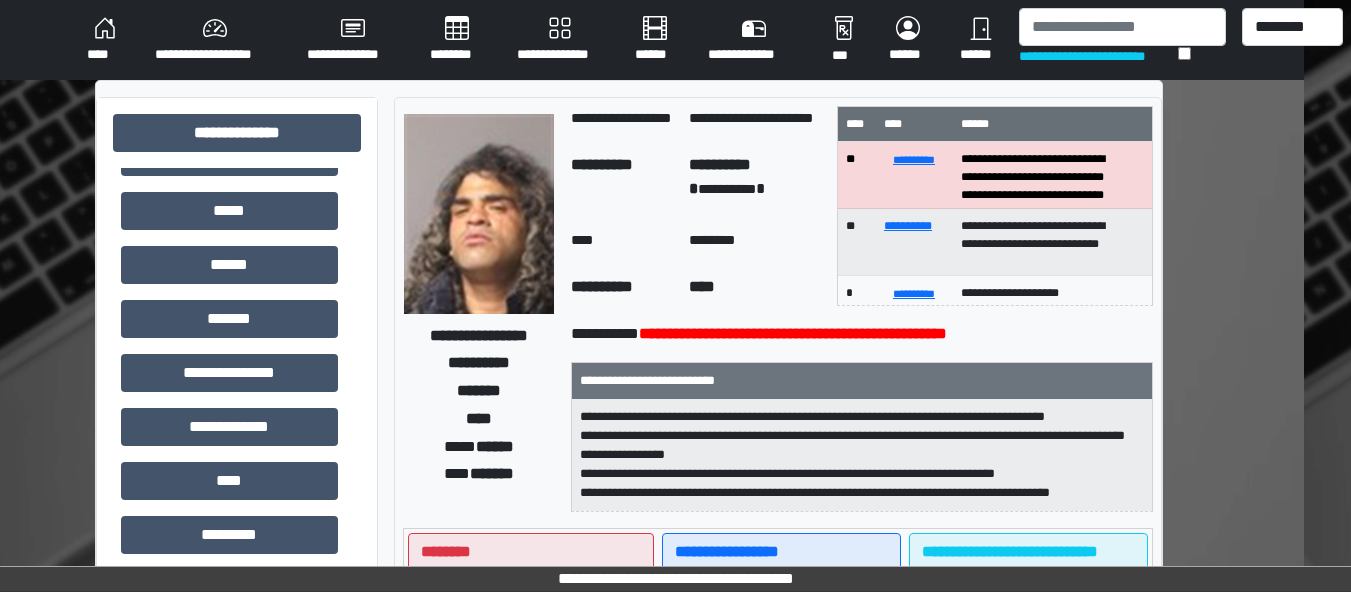 click on "****" at bounding box center (105, 40) 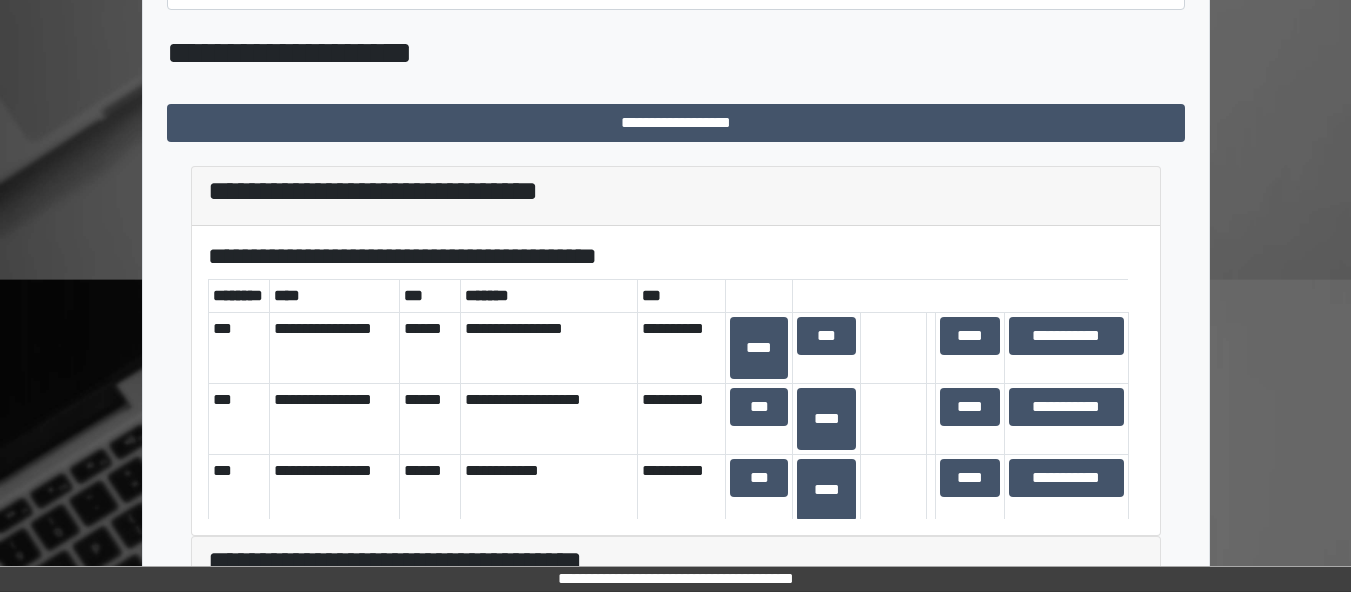 scroll, scrollTop: 1179, scrollLeft: 0, axis: vertical 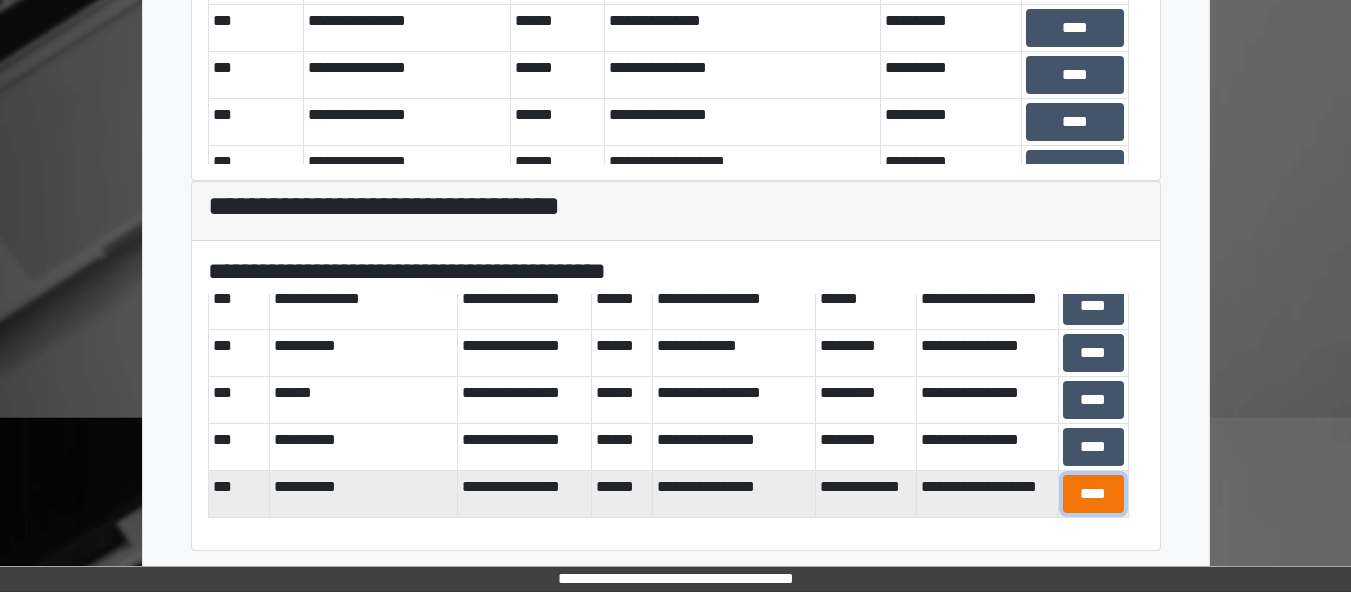 click on "****" at bounding box center (1093, 494) 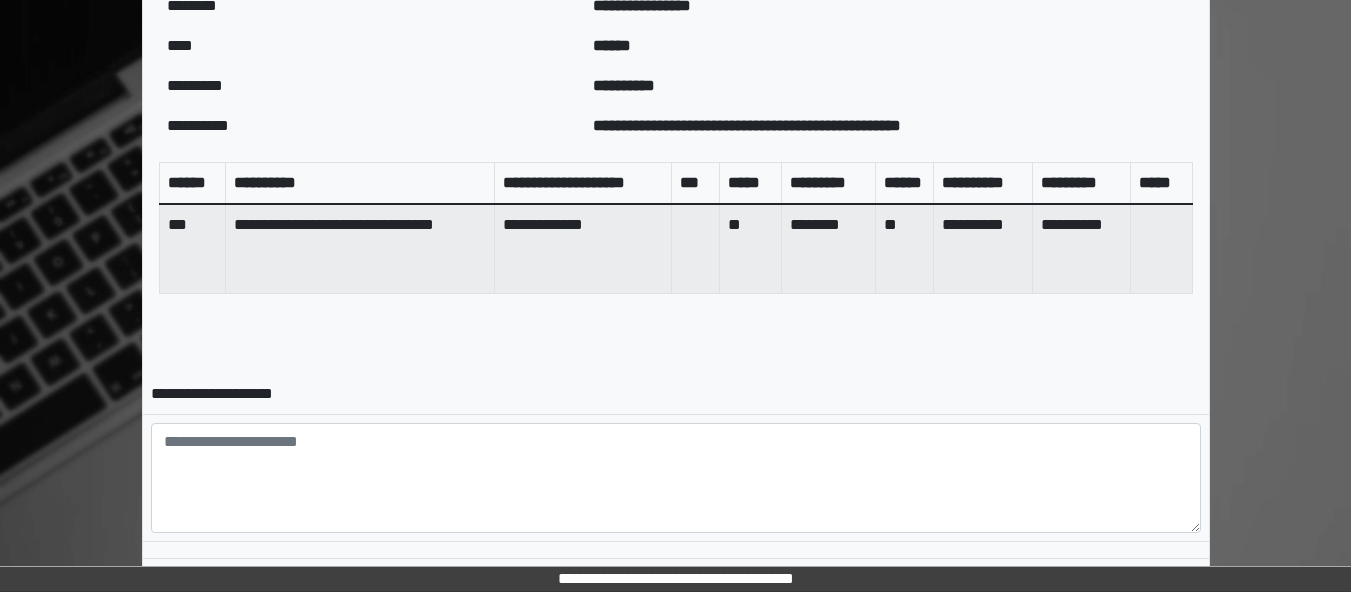 scroll, scrollTop: 869, scrollLeft: 0, axis: vertical 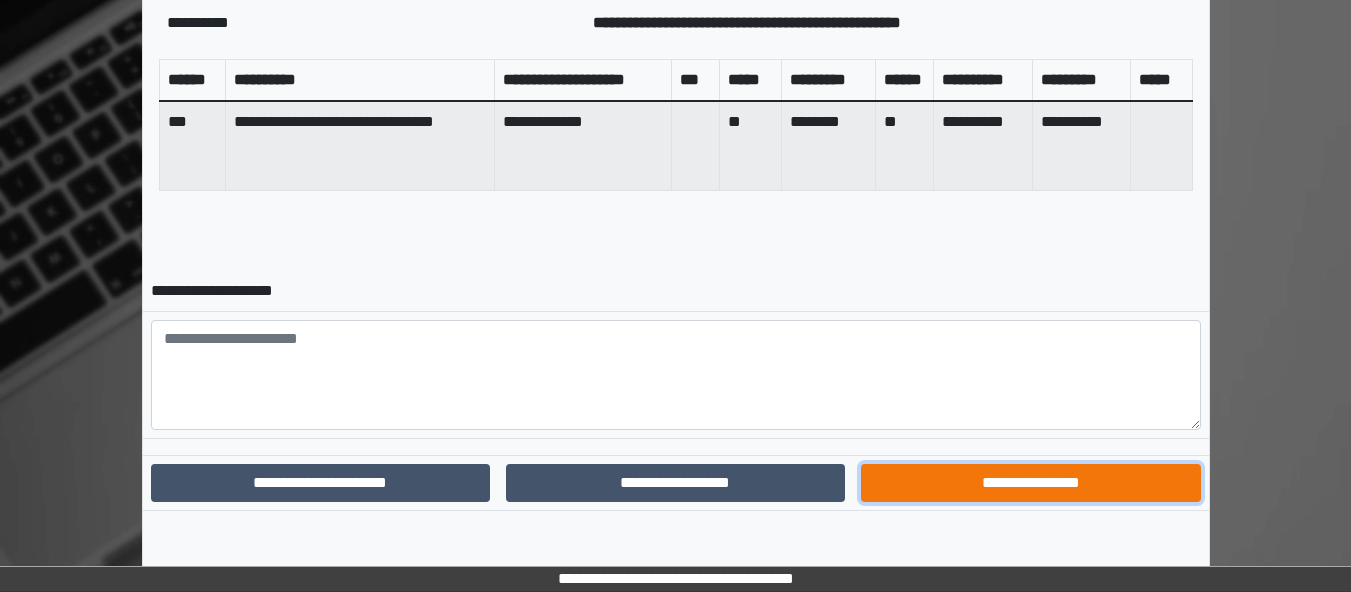 click on "**********" at bounding box center (1030, 483) 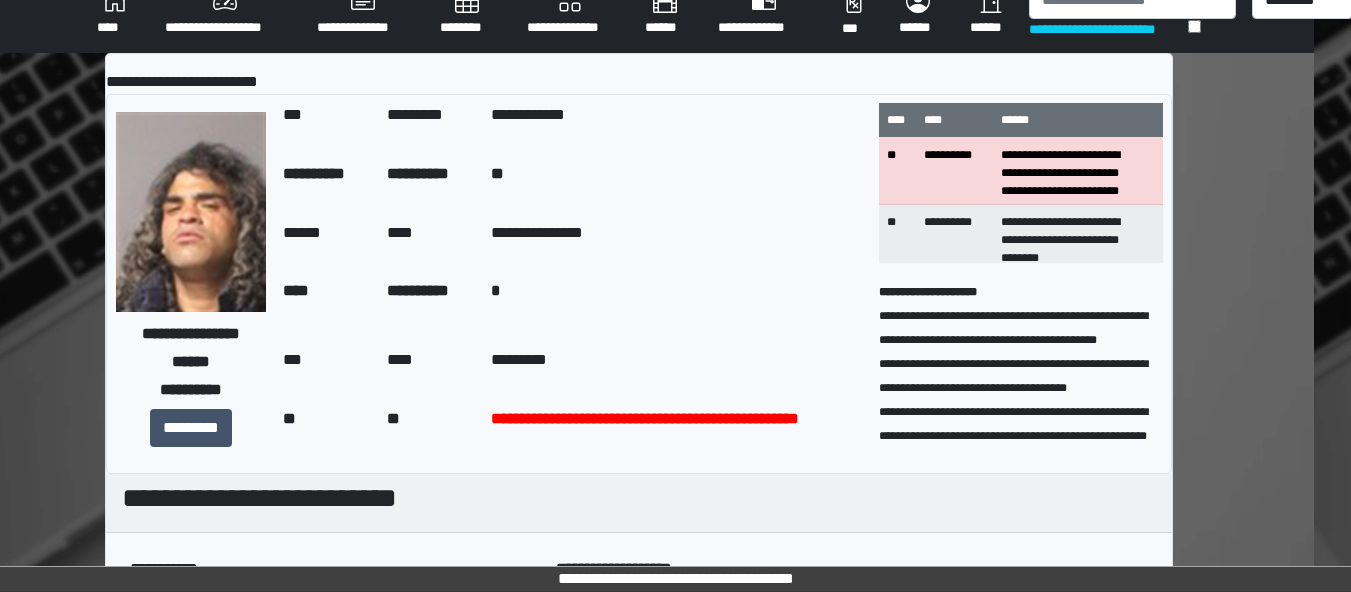 scroll, scrollTop: 0, scrollLeft: 37, axis: horizontal 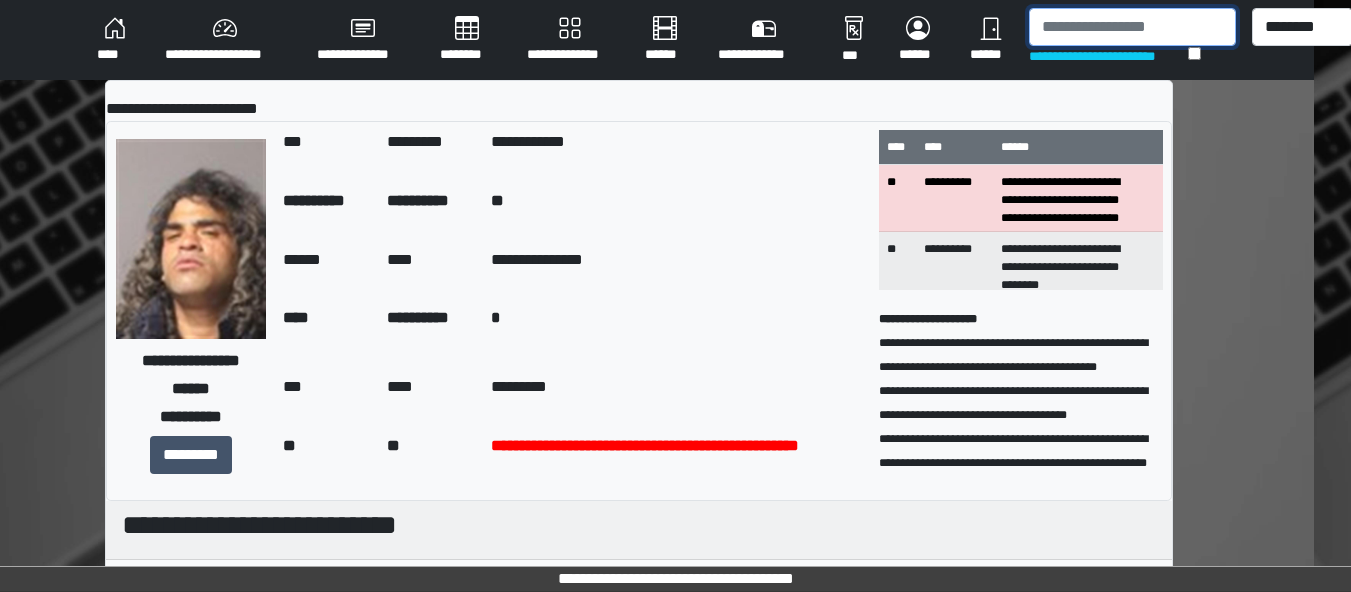 click at bounding box center (1132, 27) 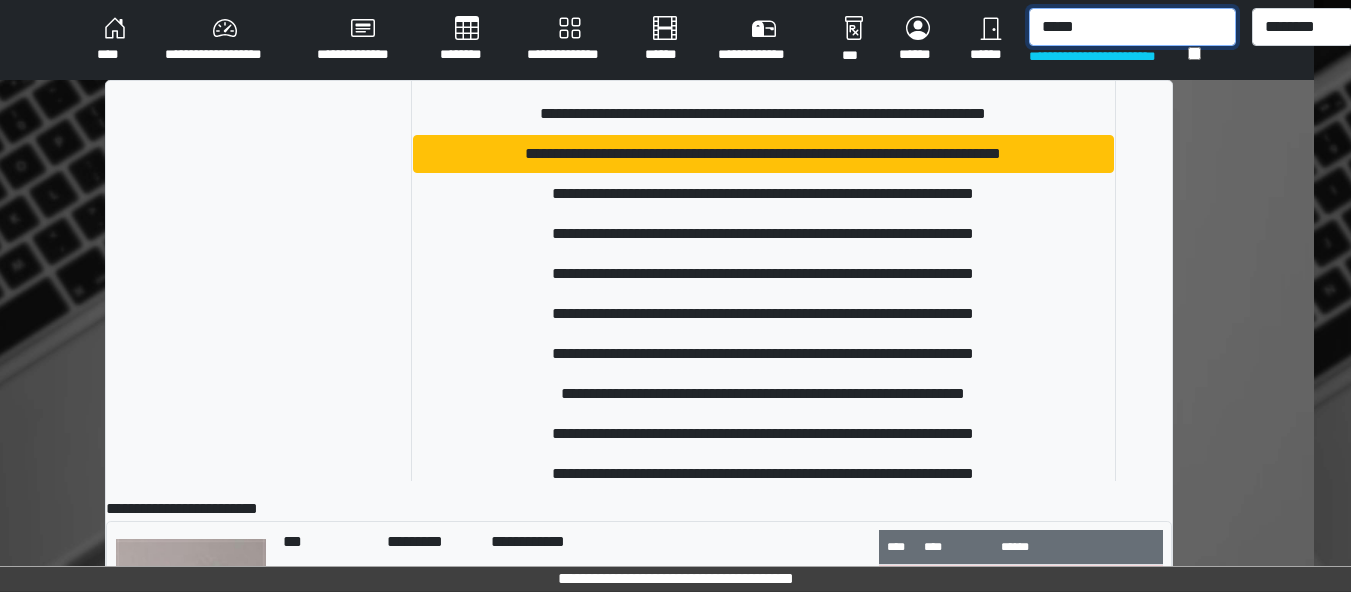 scroll, scrollTop: 419, scrollLeft: 0, axis: vertical 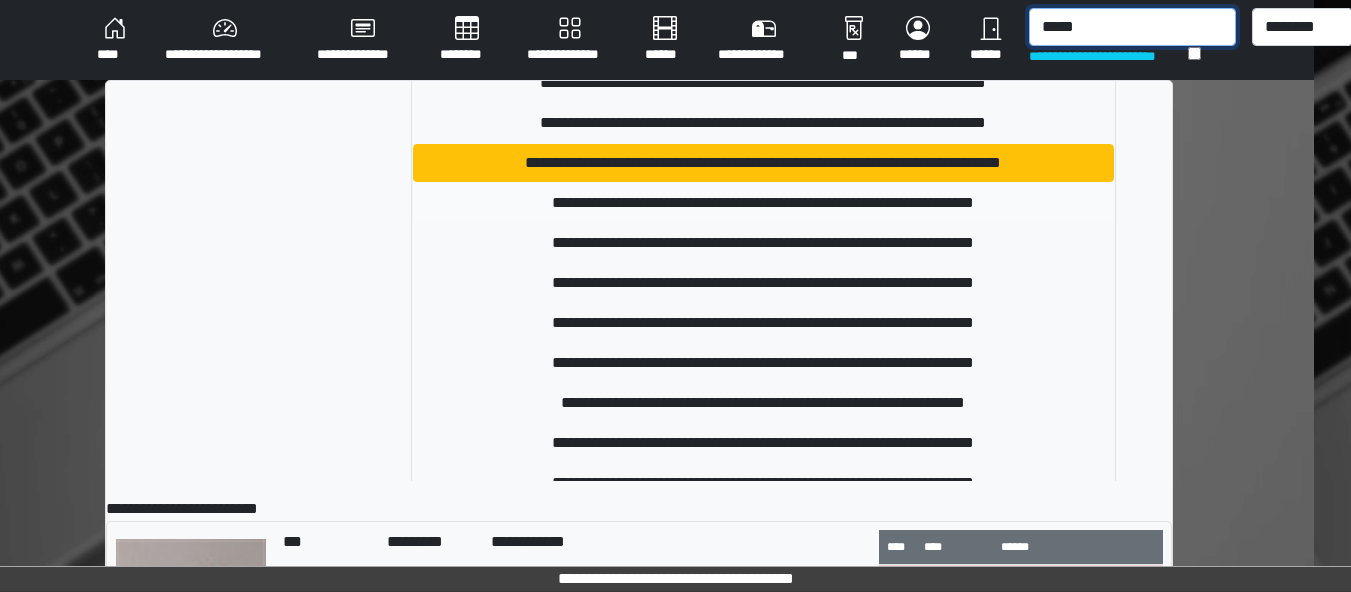 type on "*****" 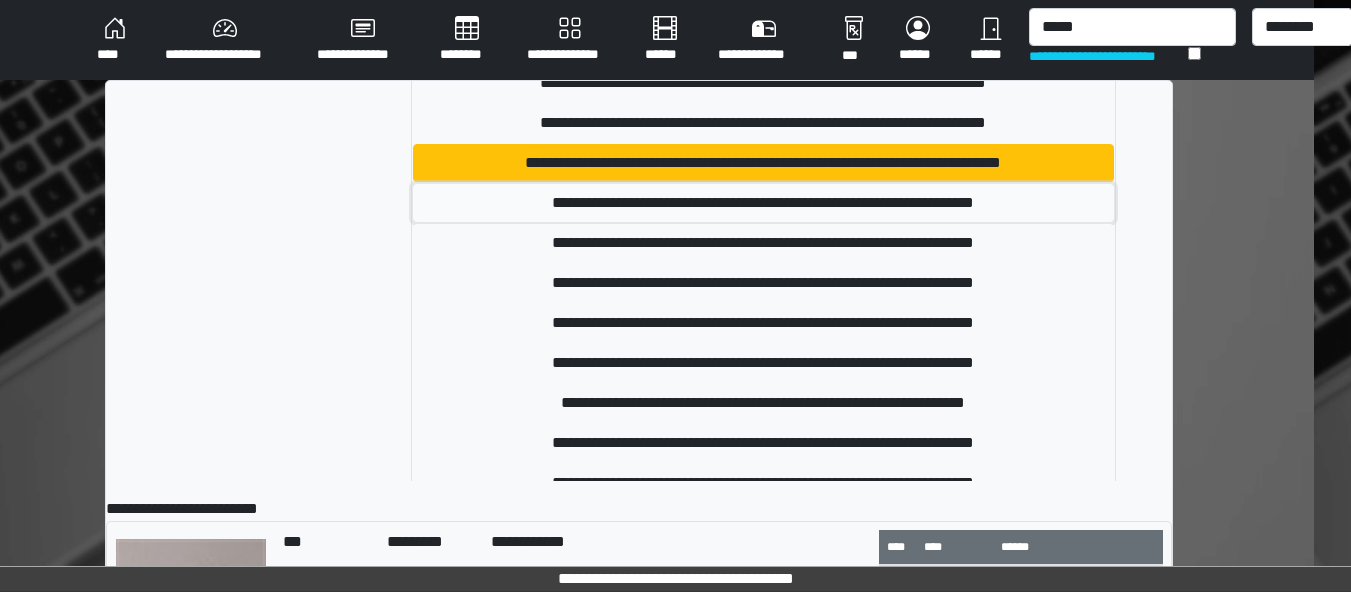 click on "**********" at bounding box center [763, 203] 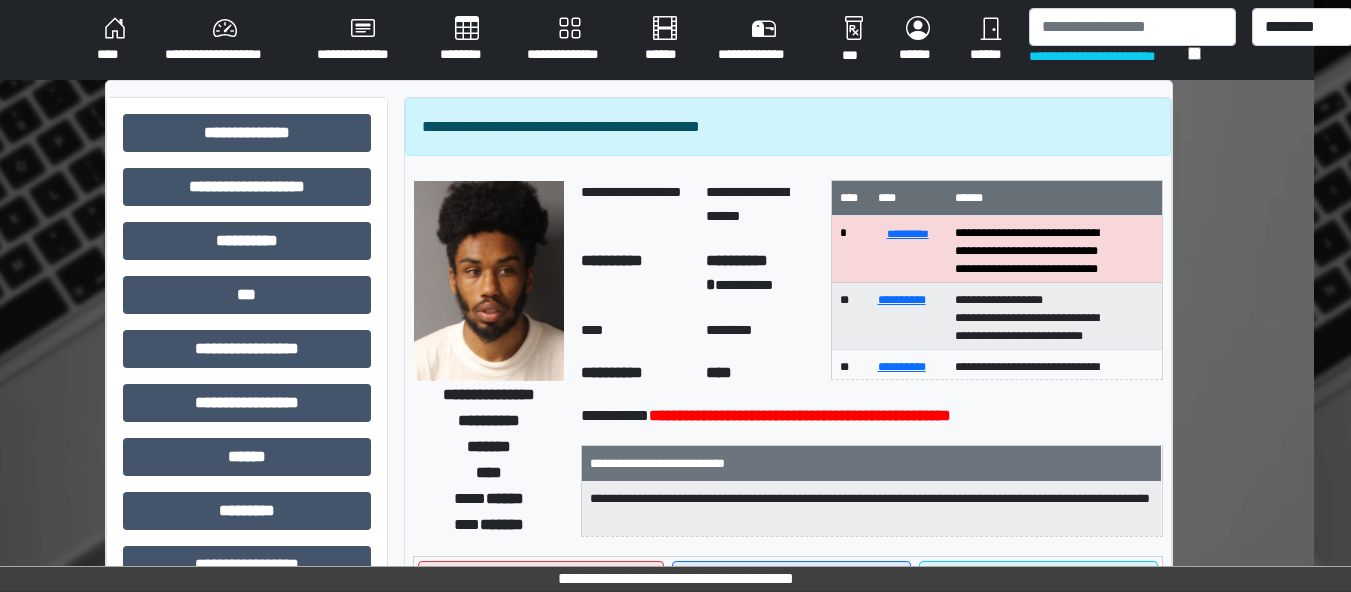 scroll, scrollTop: 2, scrollLeft: 37, axis: both 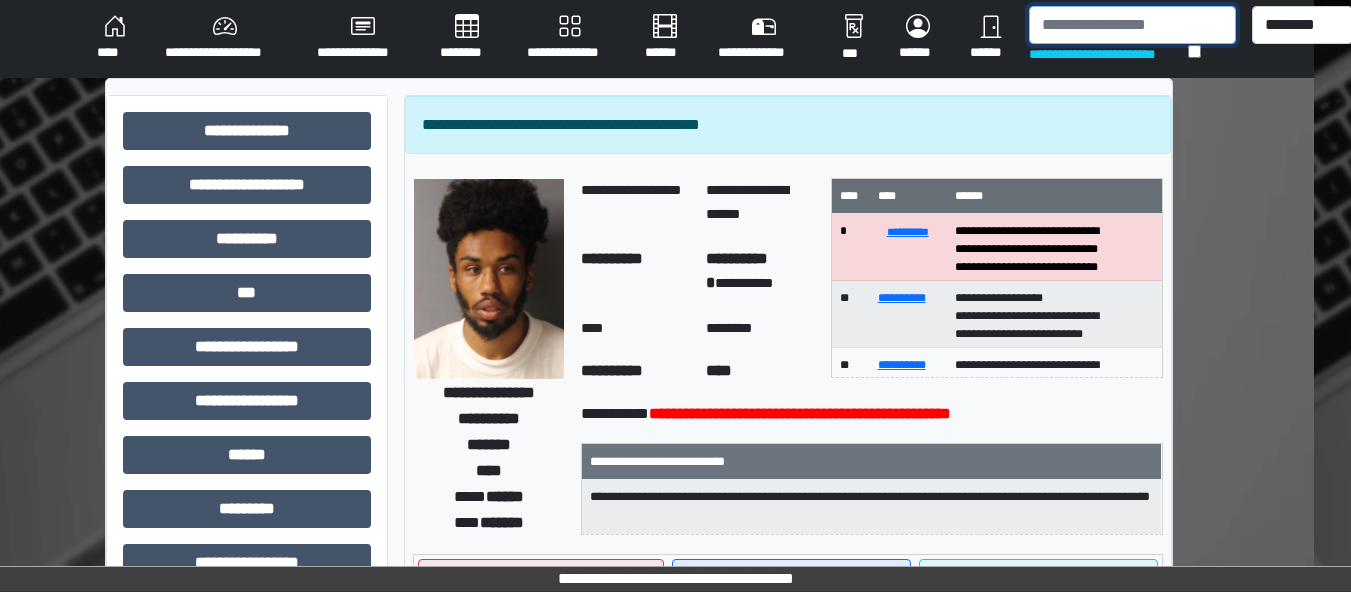 click at bounding box center (1132, 25) 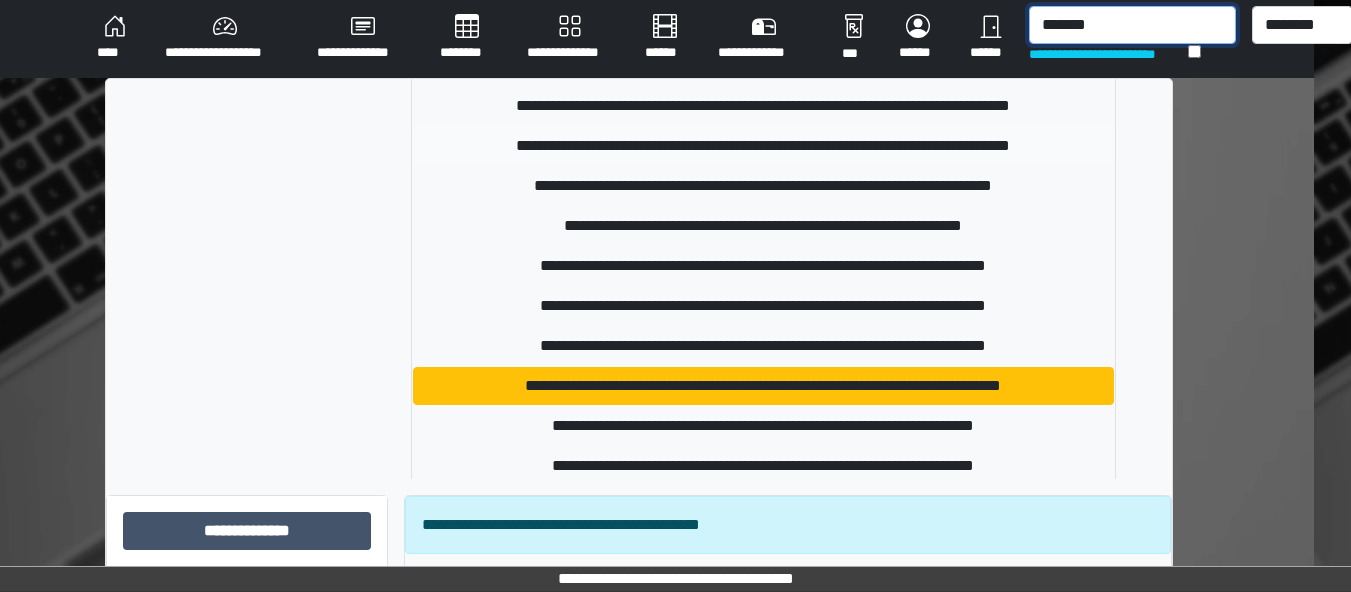 scroll, scrollTop: 194, scrollLeft: 0, axis: vertical 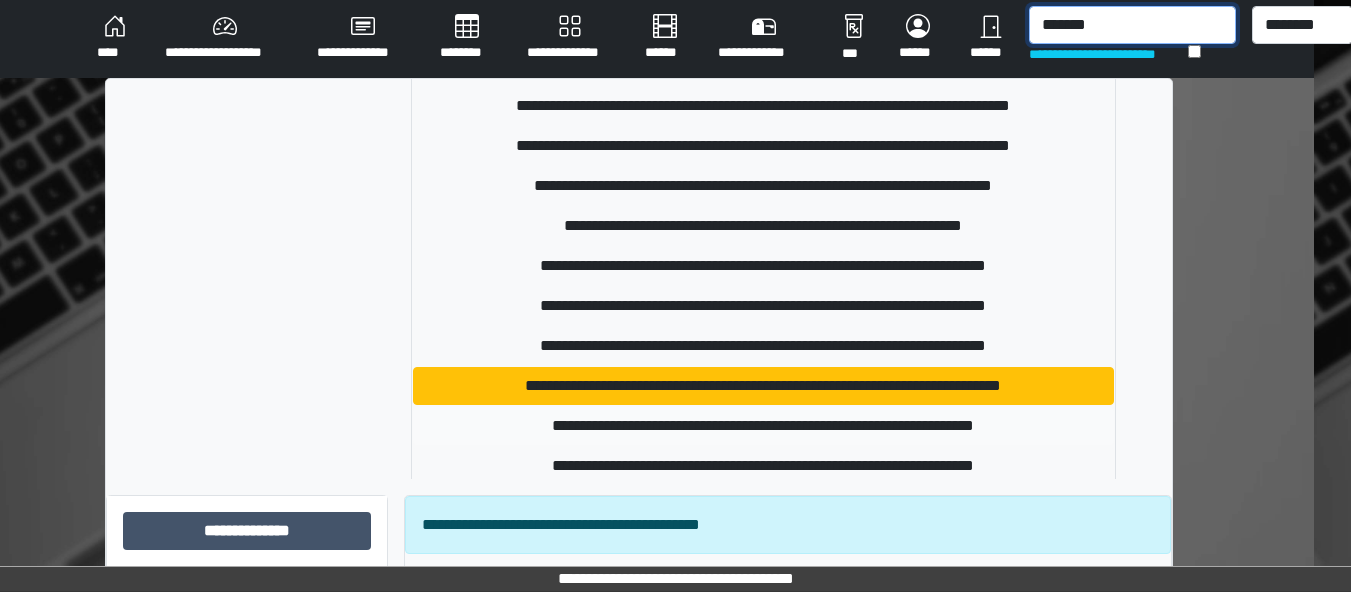 type on "*******" 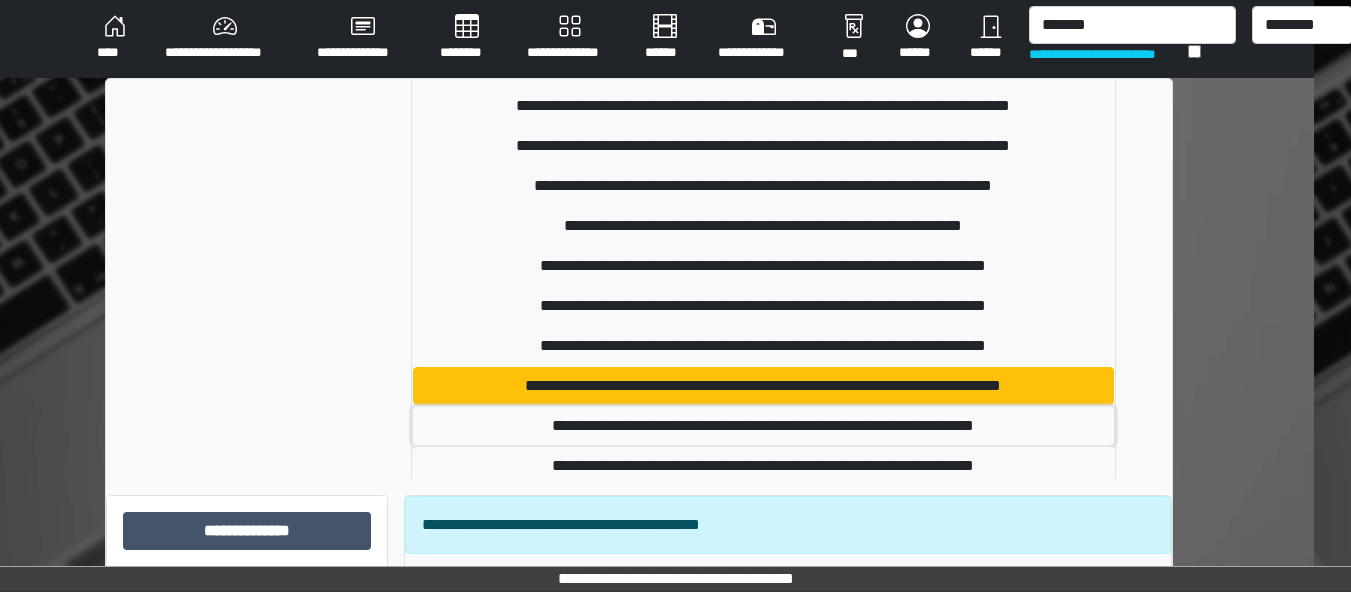 click on "**********" at bounding box center (763, 426) 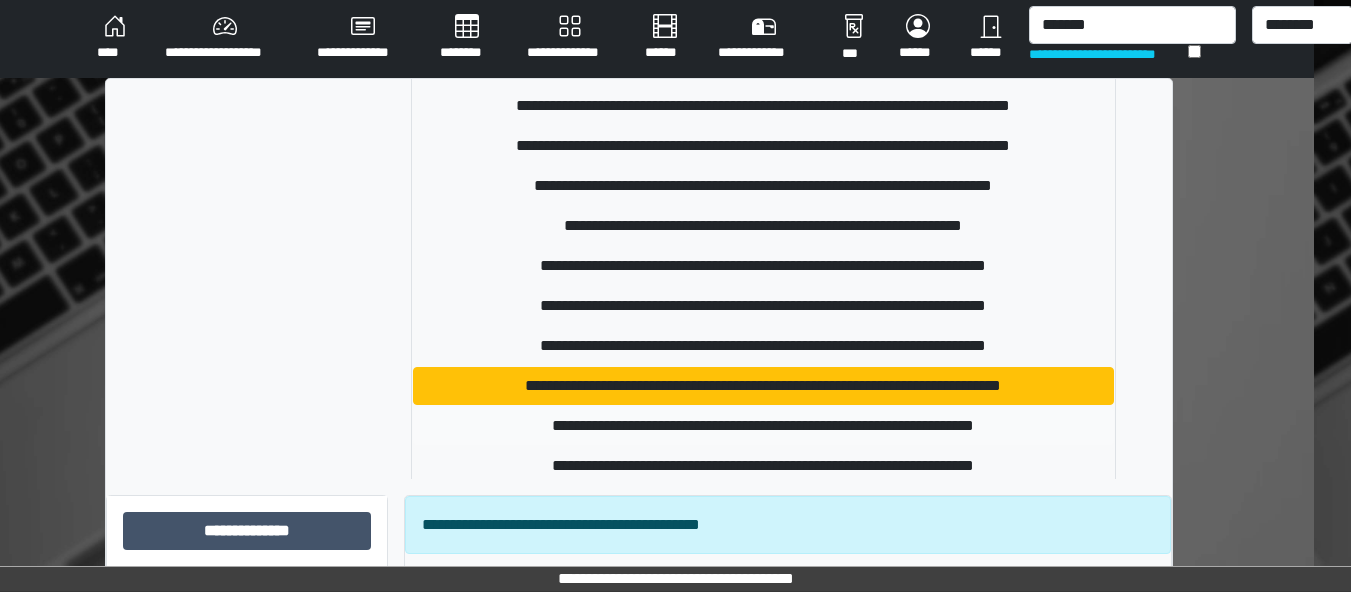 type 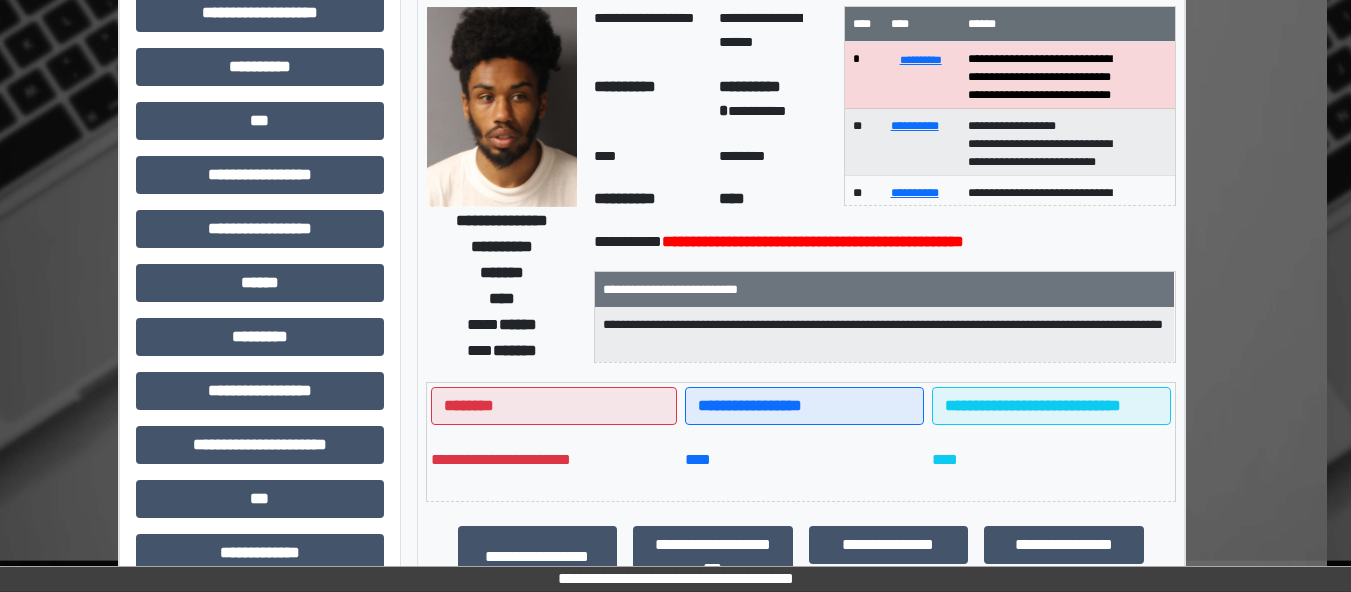 scroll, scrollTop: 172, scrollLeft: 19, axis: both 